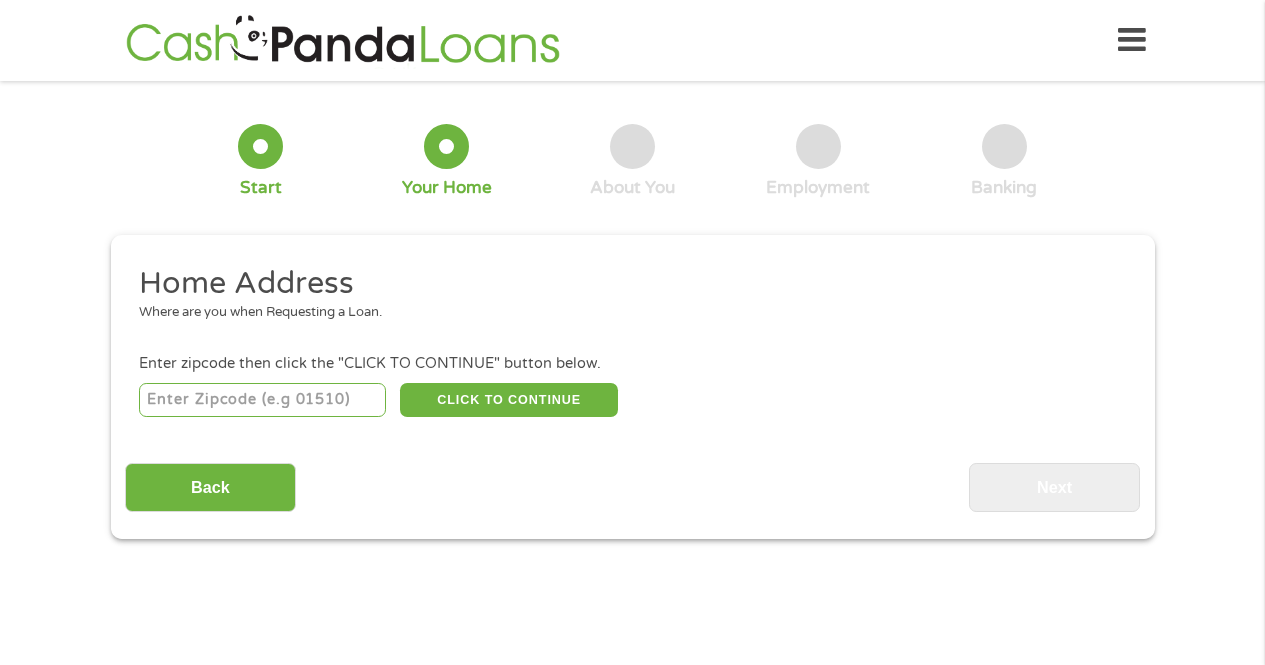 scroll, scrollTop: 0, scrollLeft: 0, axis: both 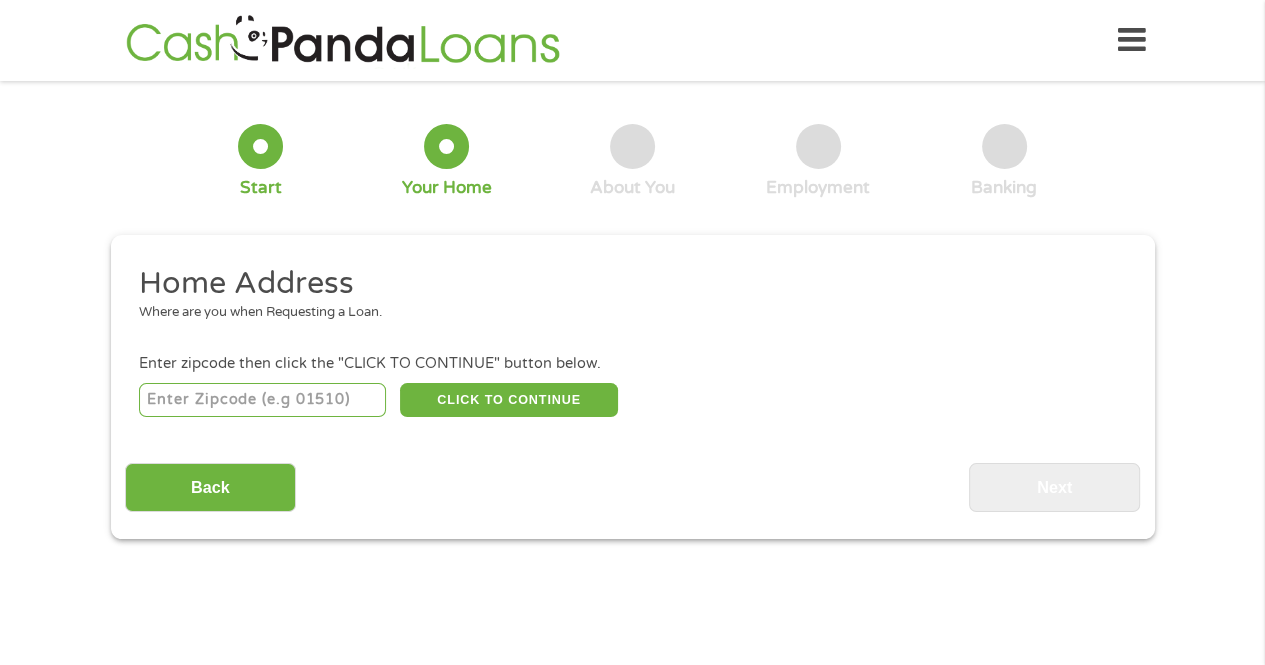 click at bounding box center (262, 400) 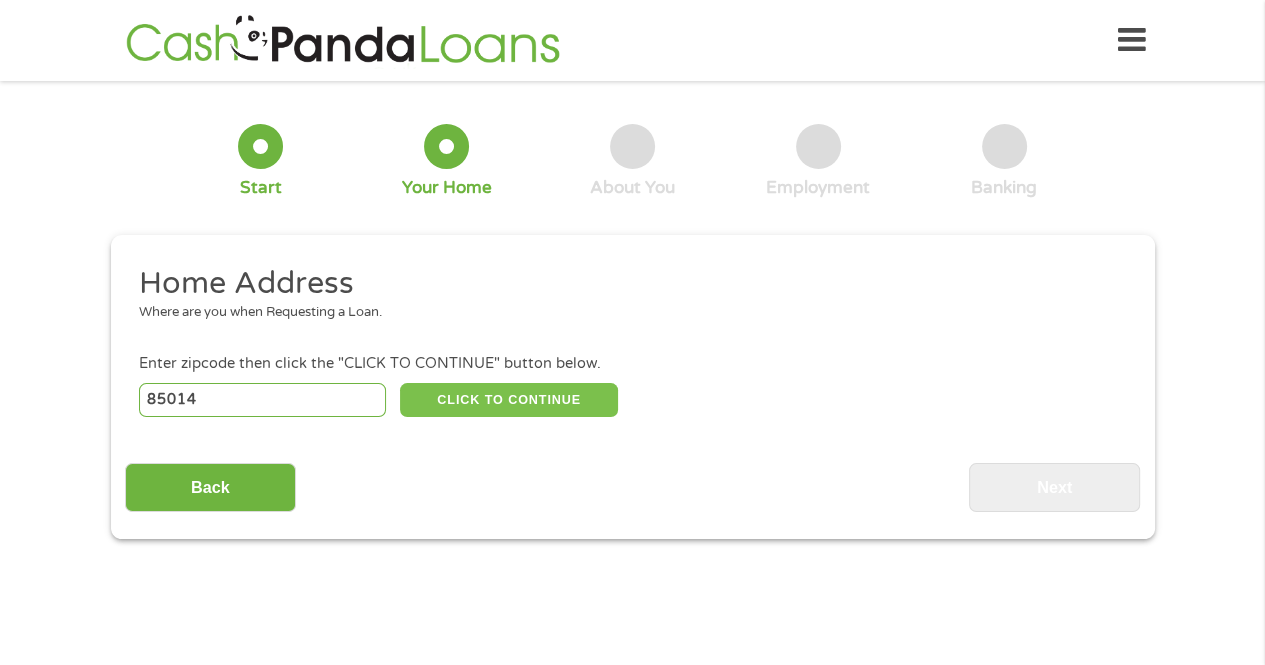 type on "85014" 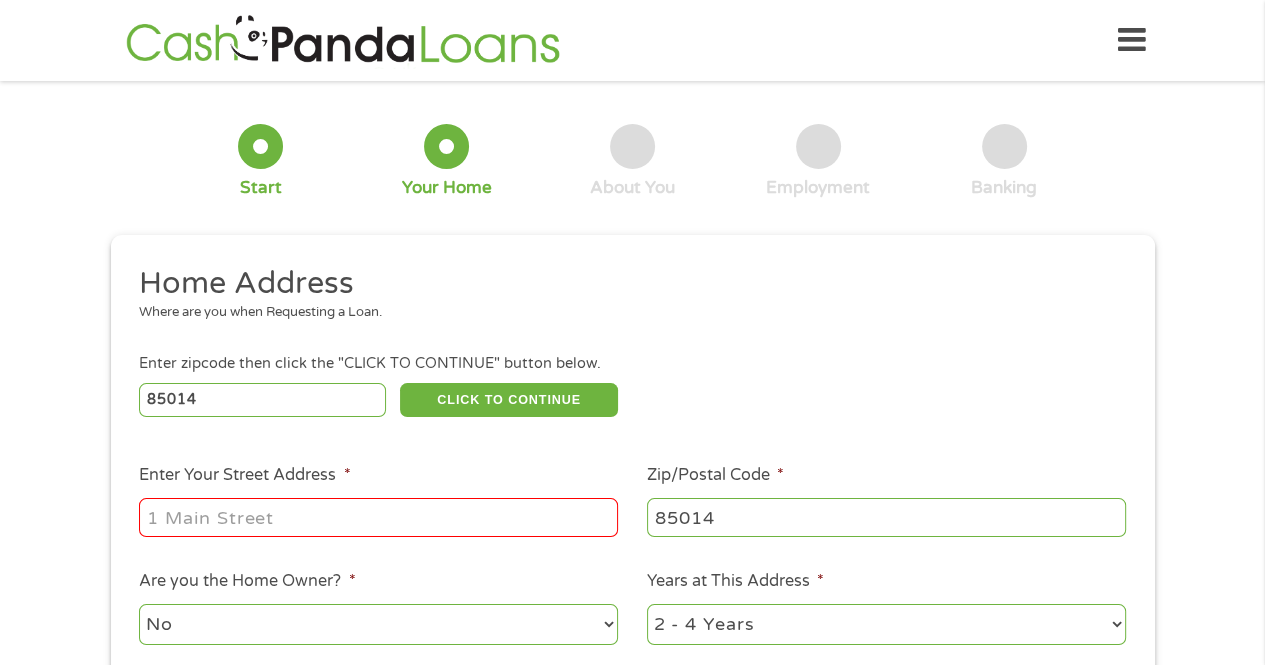 click on "Enter Your Street Address *" at bounding box center [378, 517] 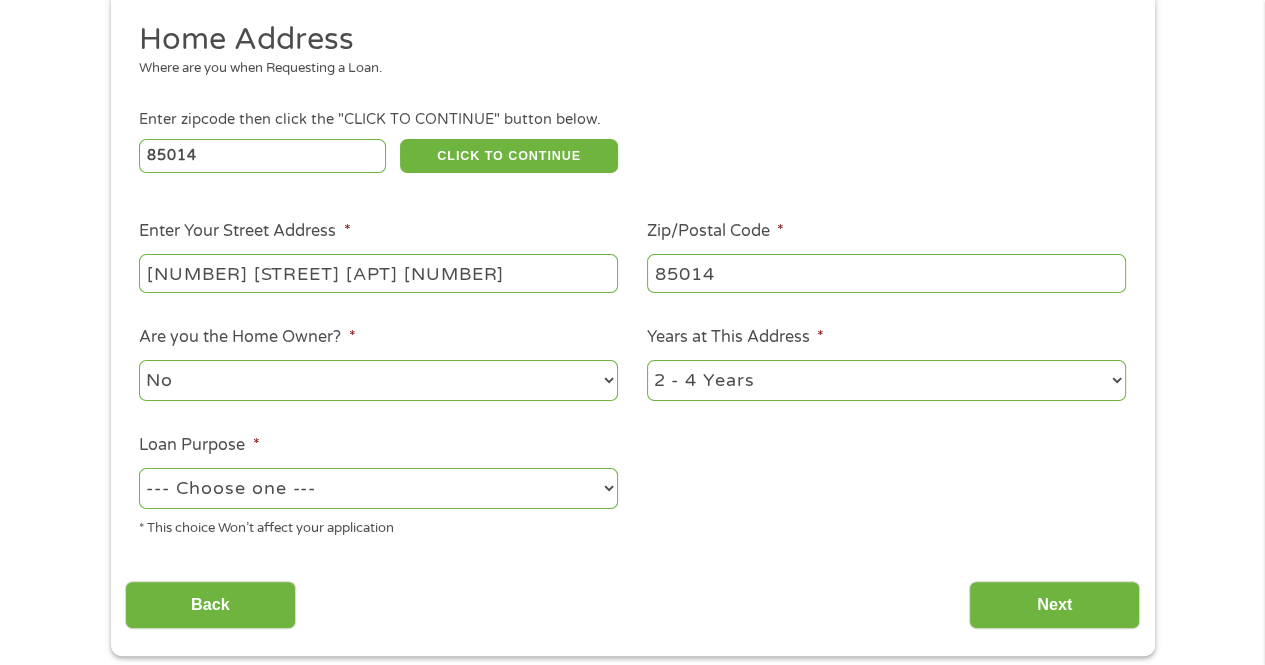 scroll, scrollTop: 246, scrollLeft: 0, axis: vertical 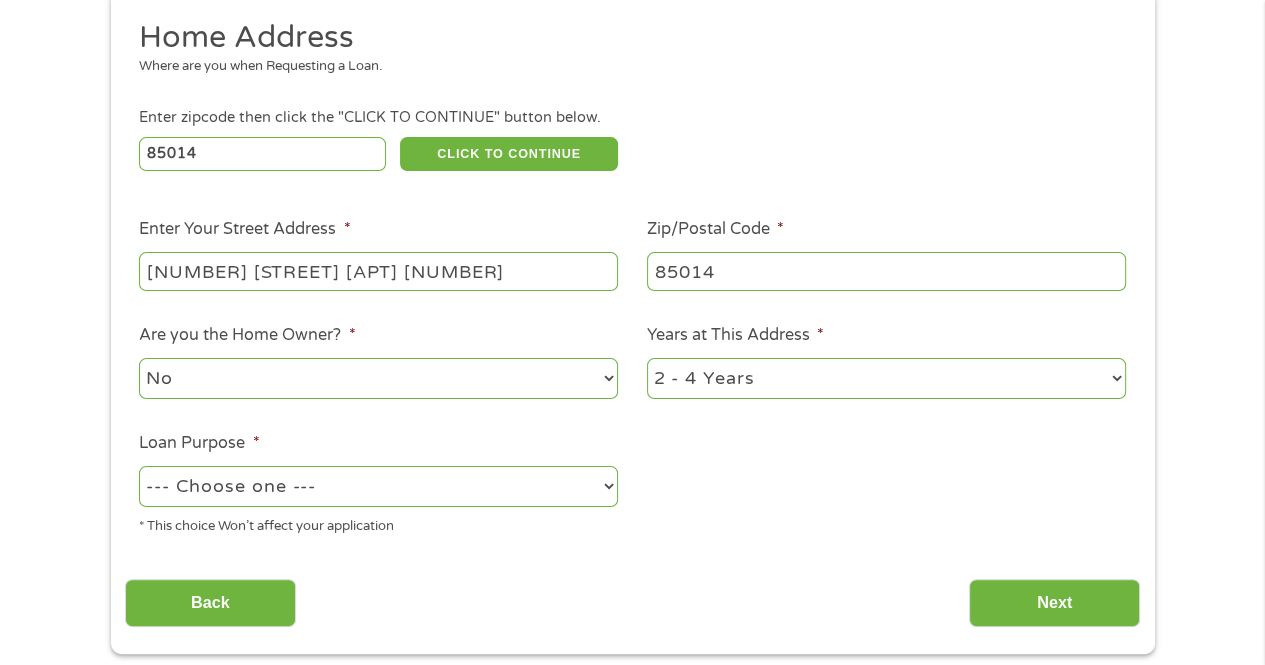 type on "[NUMBER] [STREET] [APT] [NUMBER]" 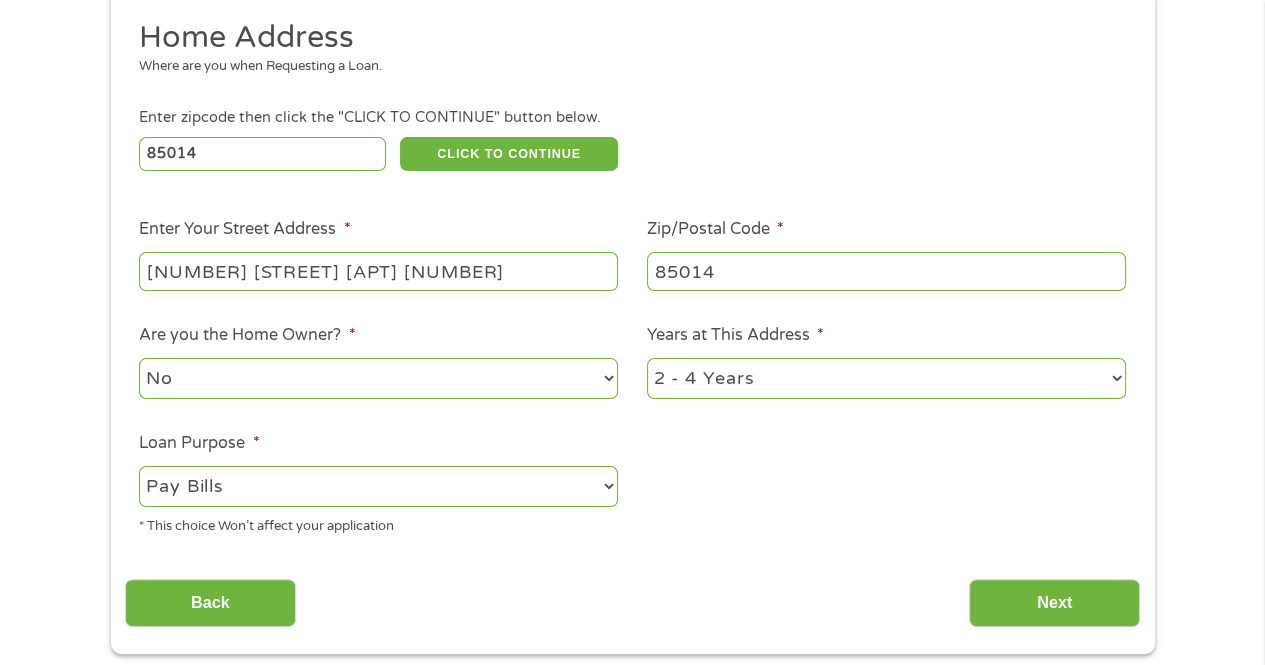 click on "--- Choose one --- Pay Bills Debt Consolidation Home Improvement Major Purchase Car Loan Short Term Cash Medical Expenses Other" at bounding box center (378, 486) 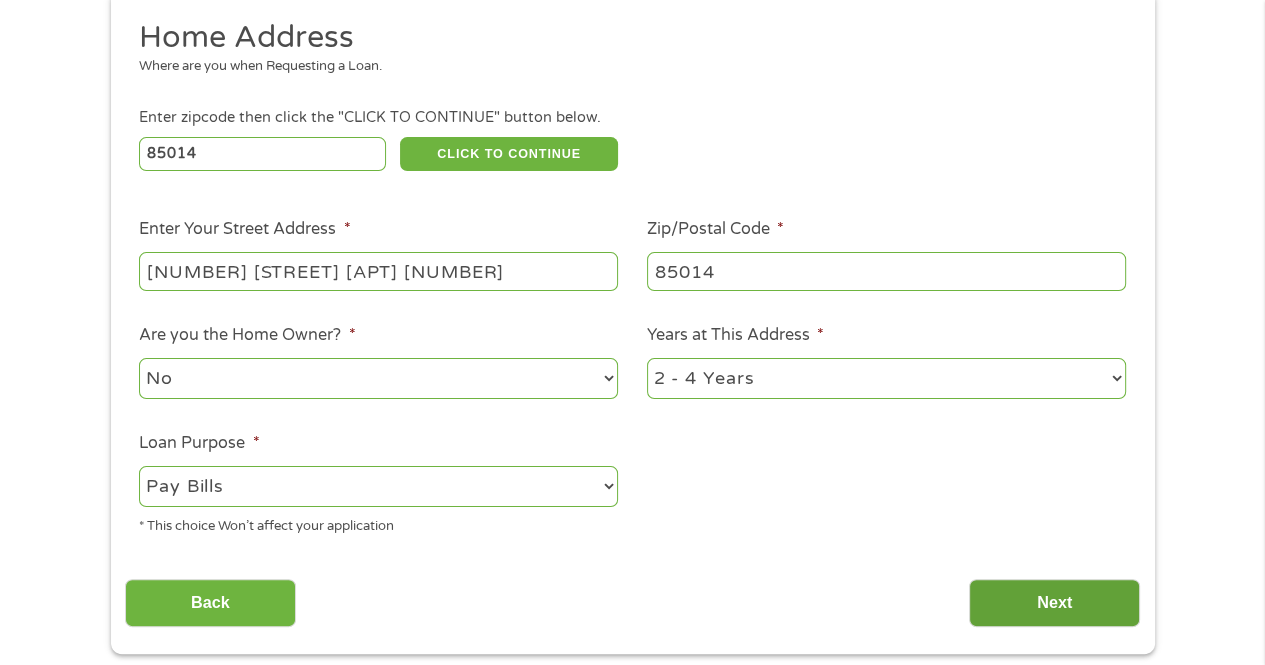click on "Next" at bounding box center (1054, 603) 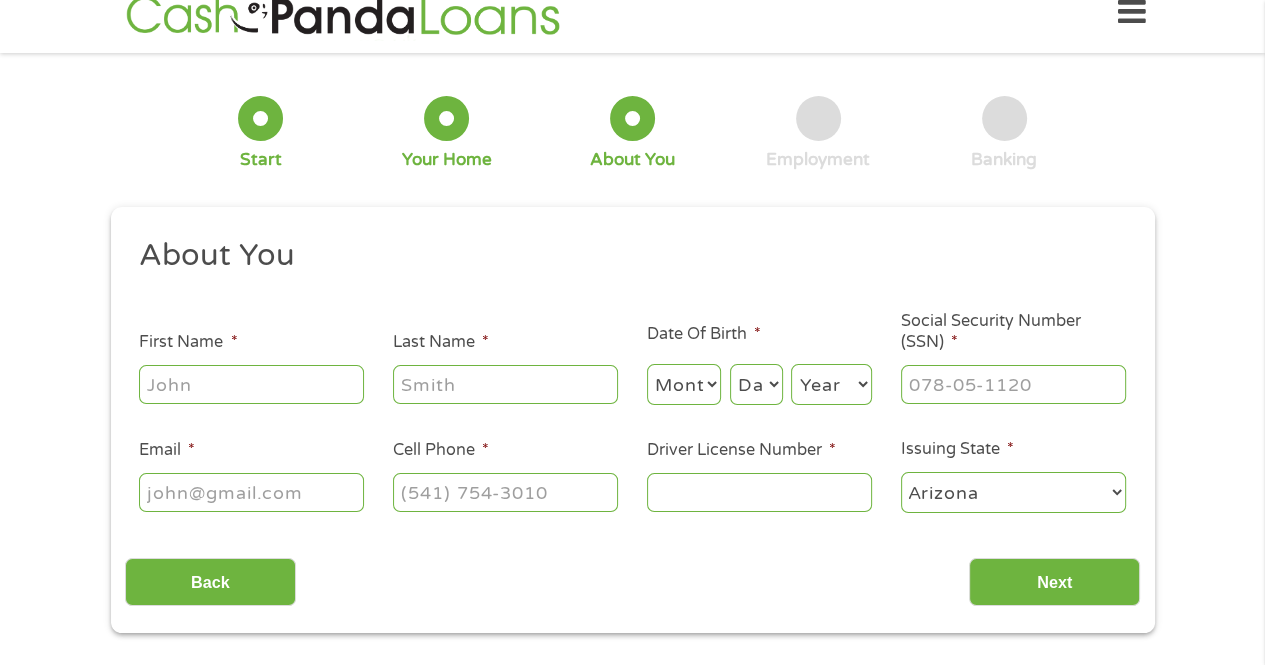scroll, scrollTop: 0, scrollLeft: 0, axis: both 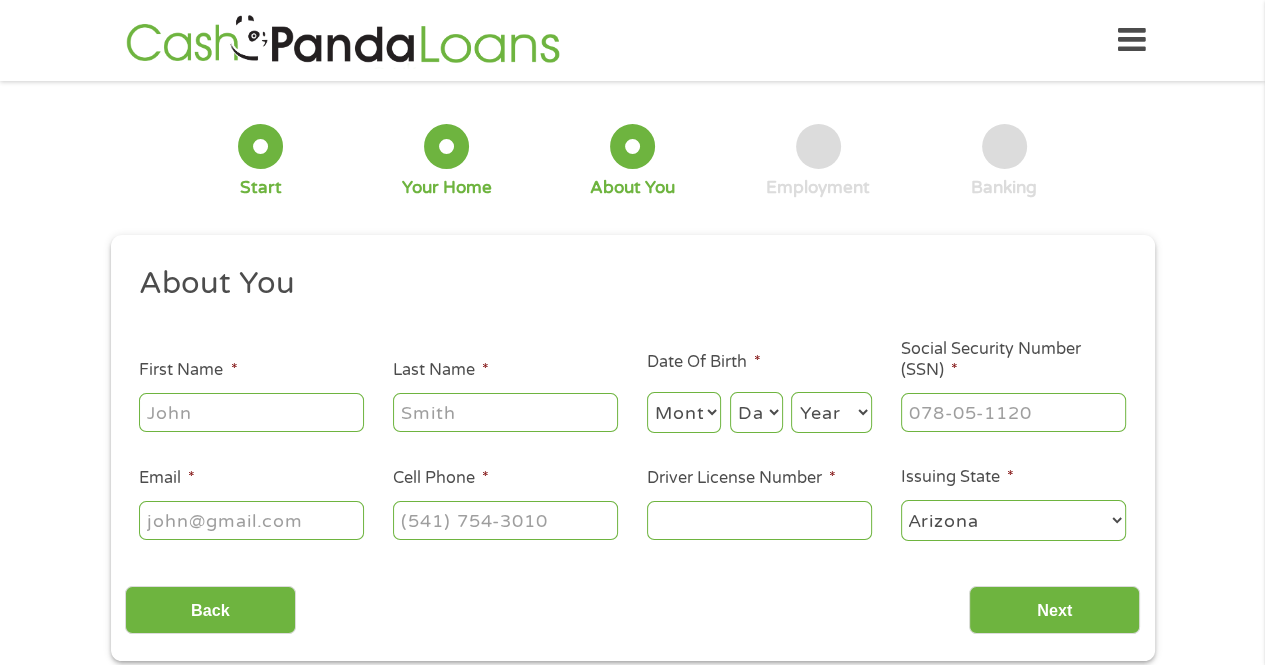 click on "First Name *" at bounding box center (251, 412) 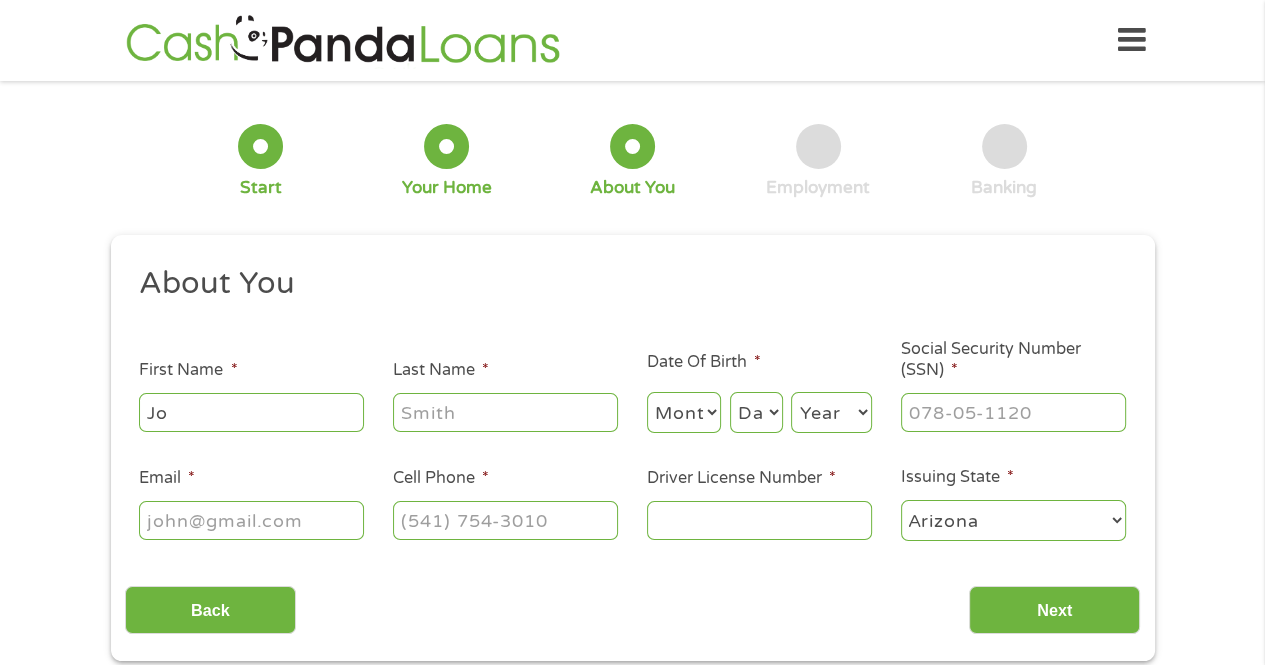 type on "[FIRST]" 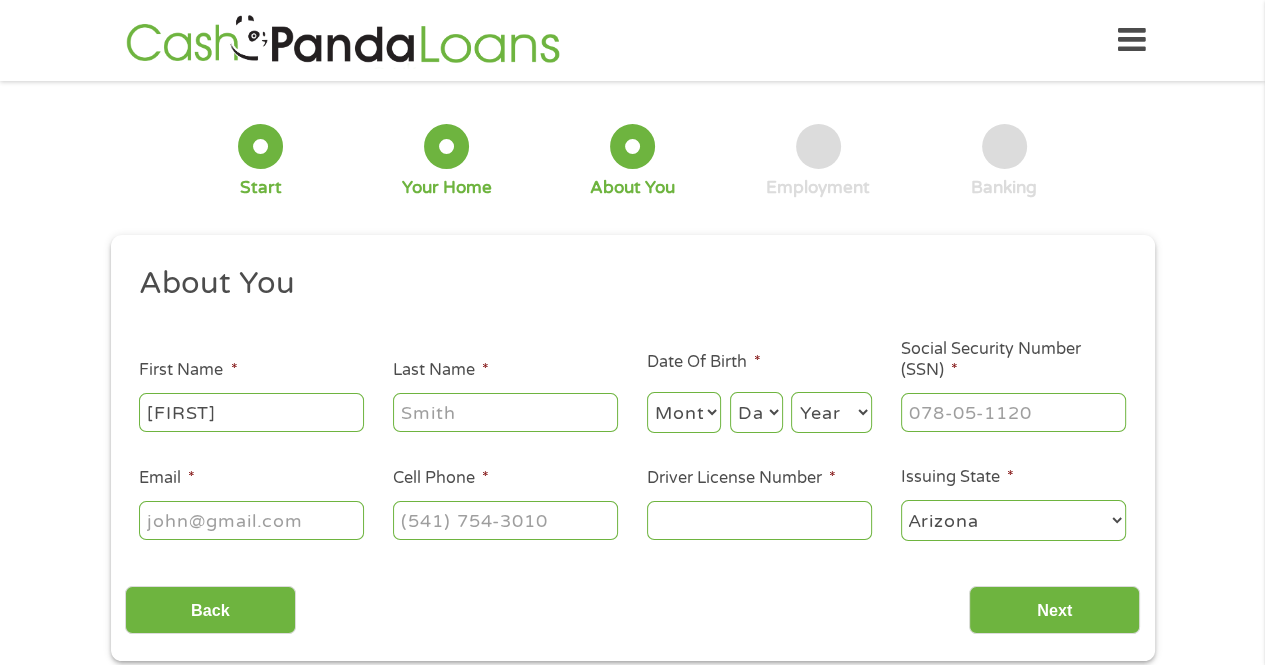 type on "[FIRST]" 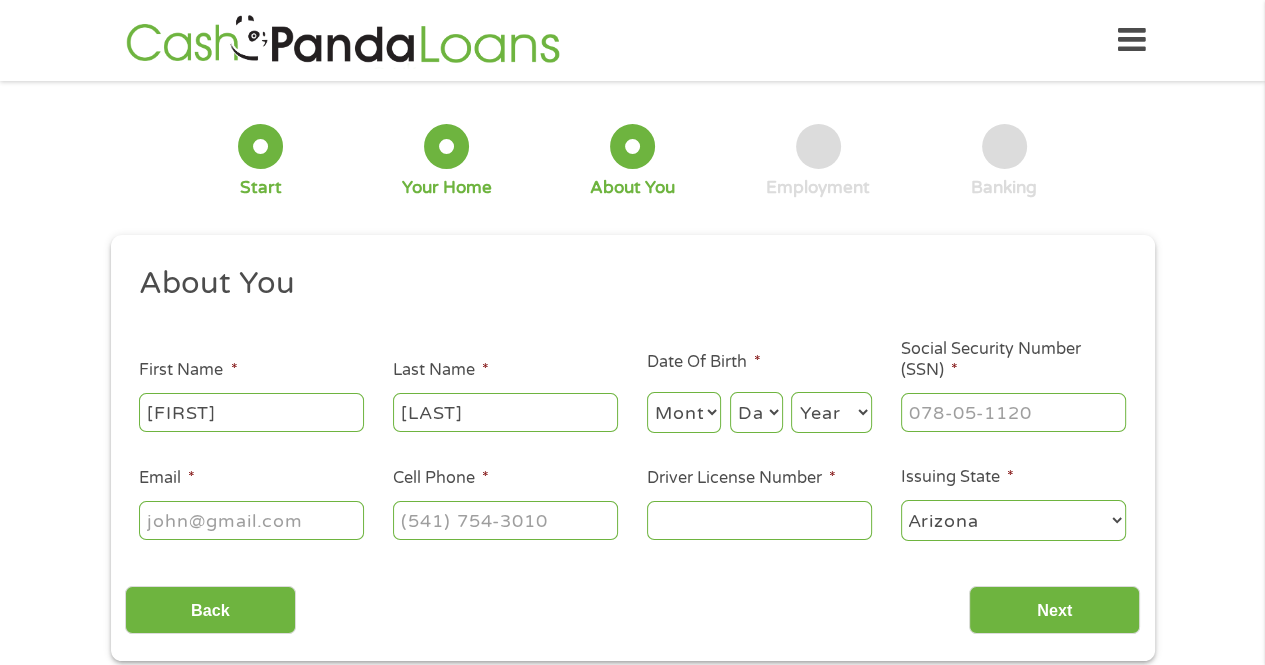 type on "[LAST]" 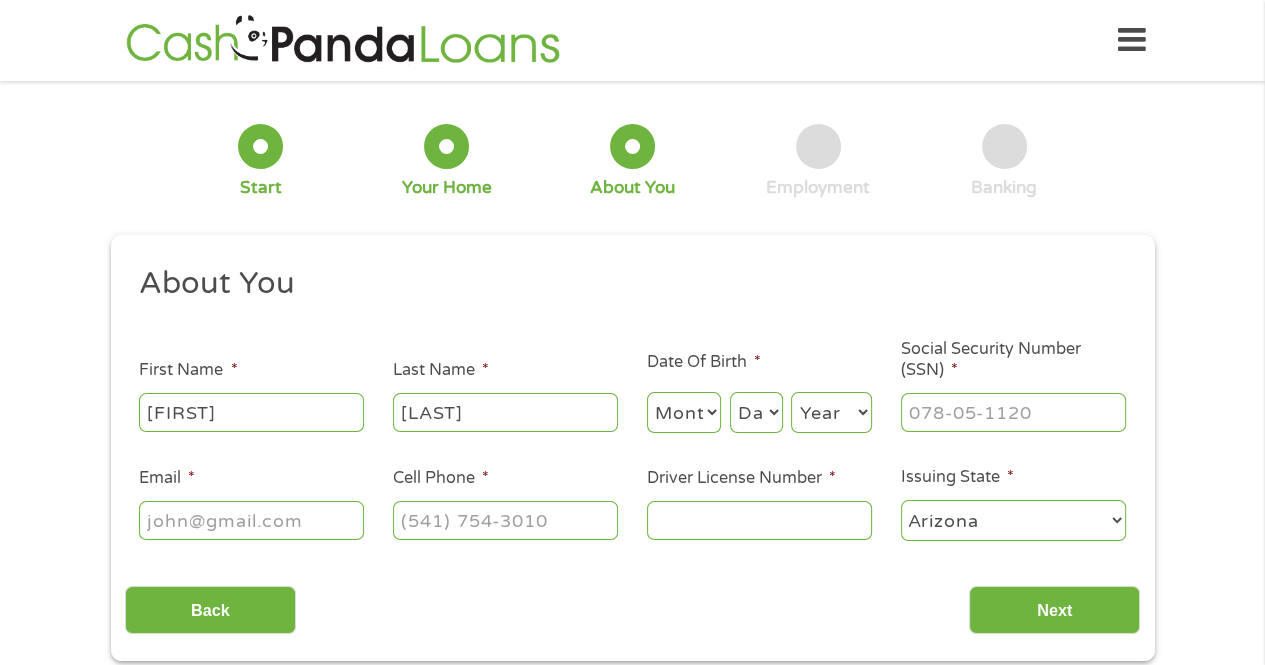 click on "Month 1 2 3 4 5 6 7 8 9 10 11 12" at bounding box center (684, 412) 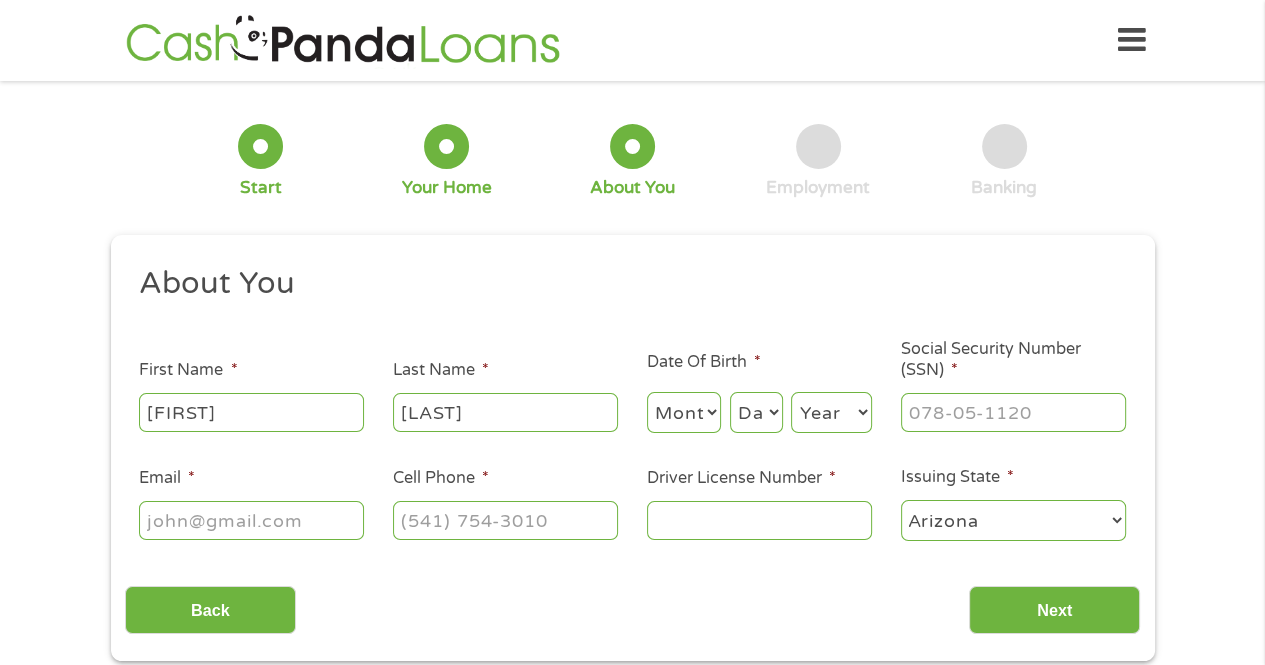 select on "3" 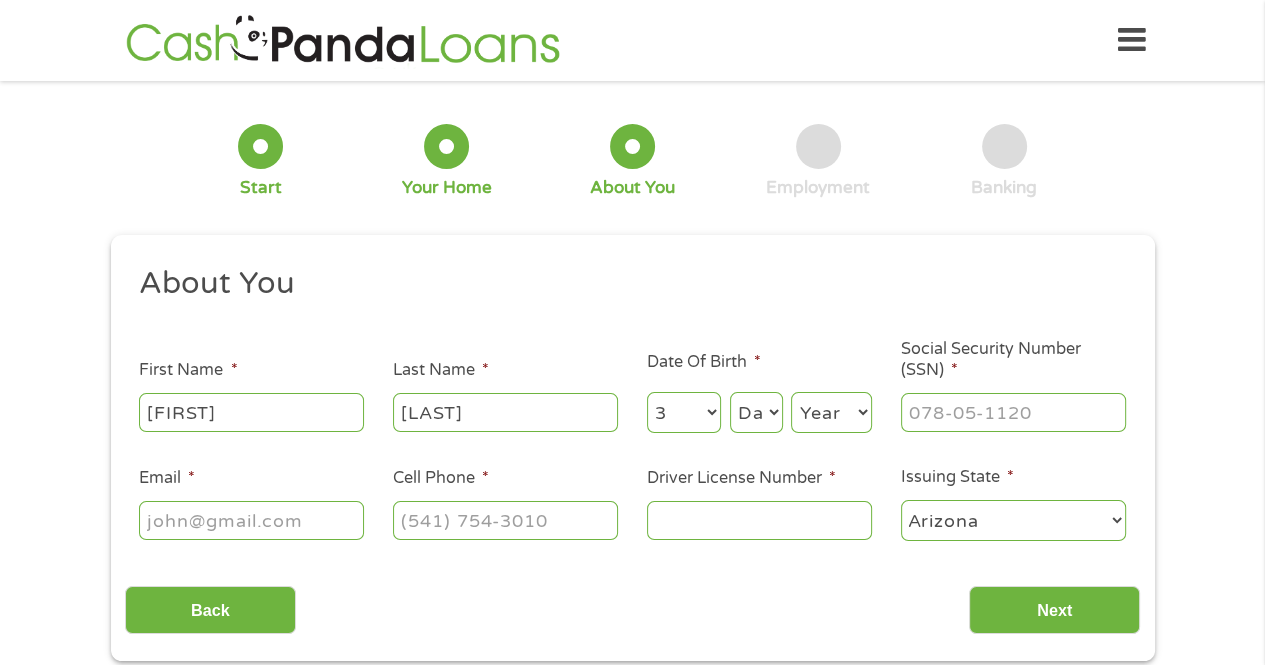 click on "Month 1 2 3 4 5 6 7 8 9 10 11 12" at bounding box center (684, 412) 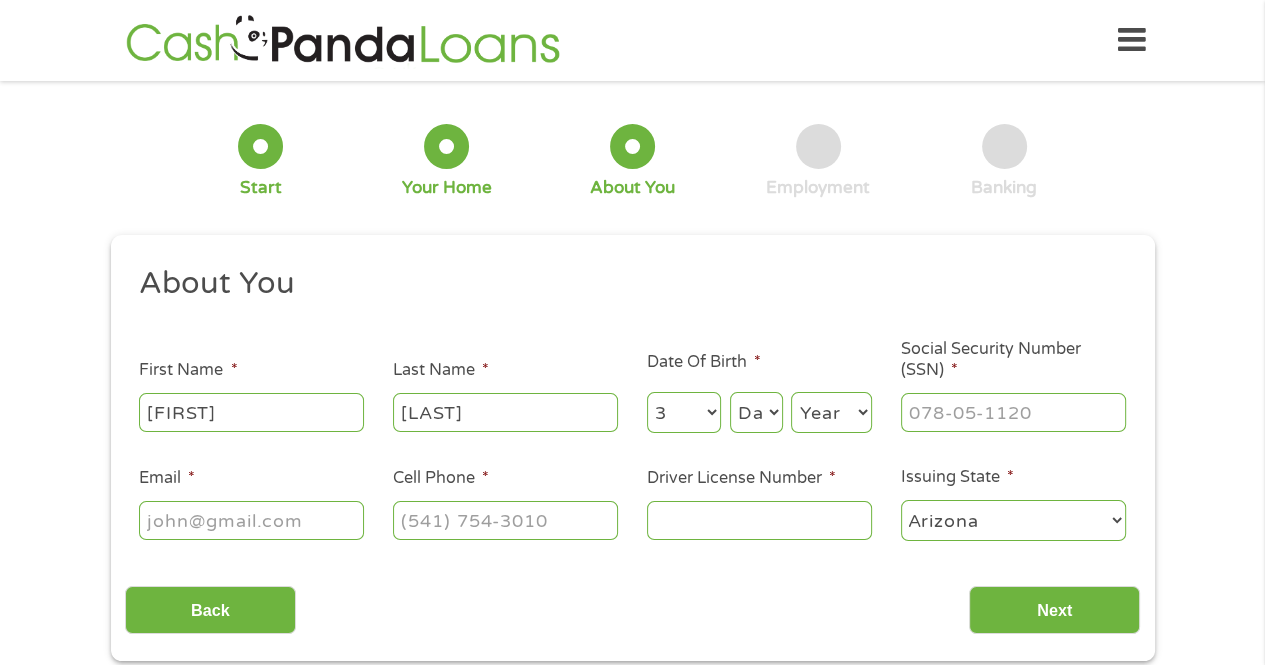 select on "28" 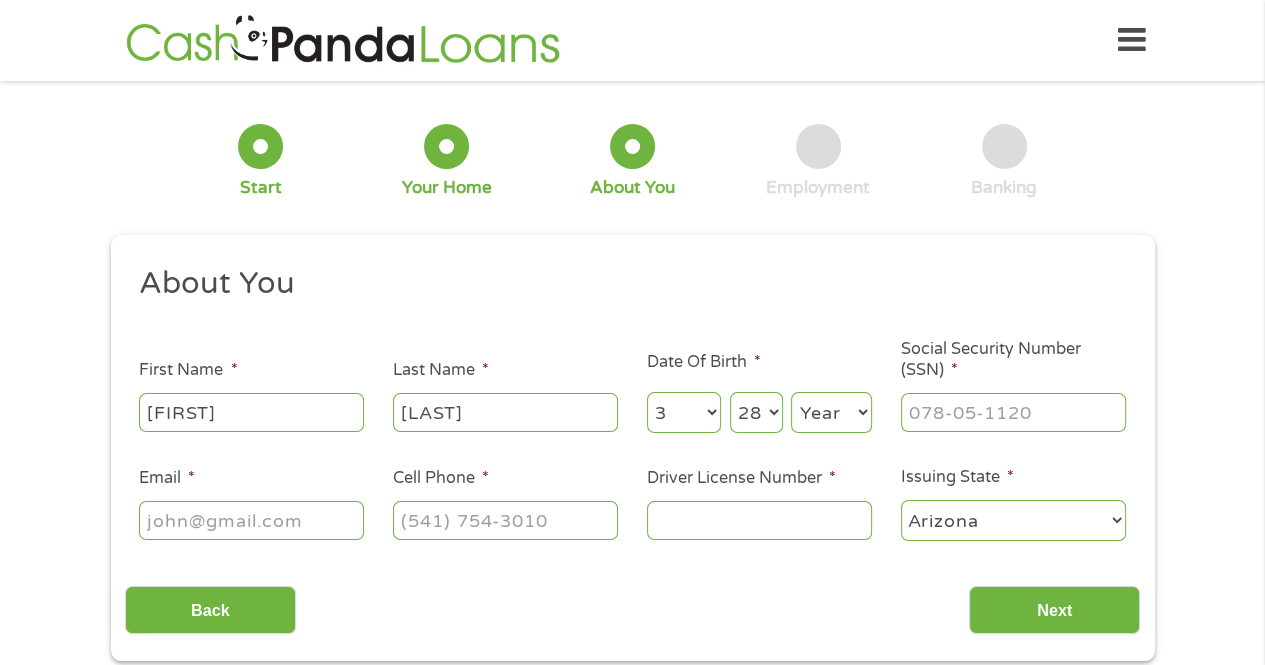 click on "Day 1 2 3 4 5 6 7 8 9 10 11 12 13 14 15 16 17 18 19 20 21 22 23 24 25 26 27 28 29 30 31" at bounding box center [756, 412] 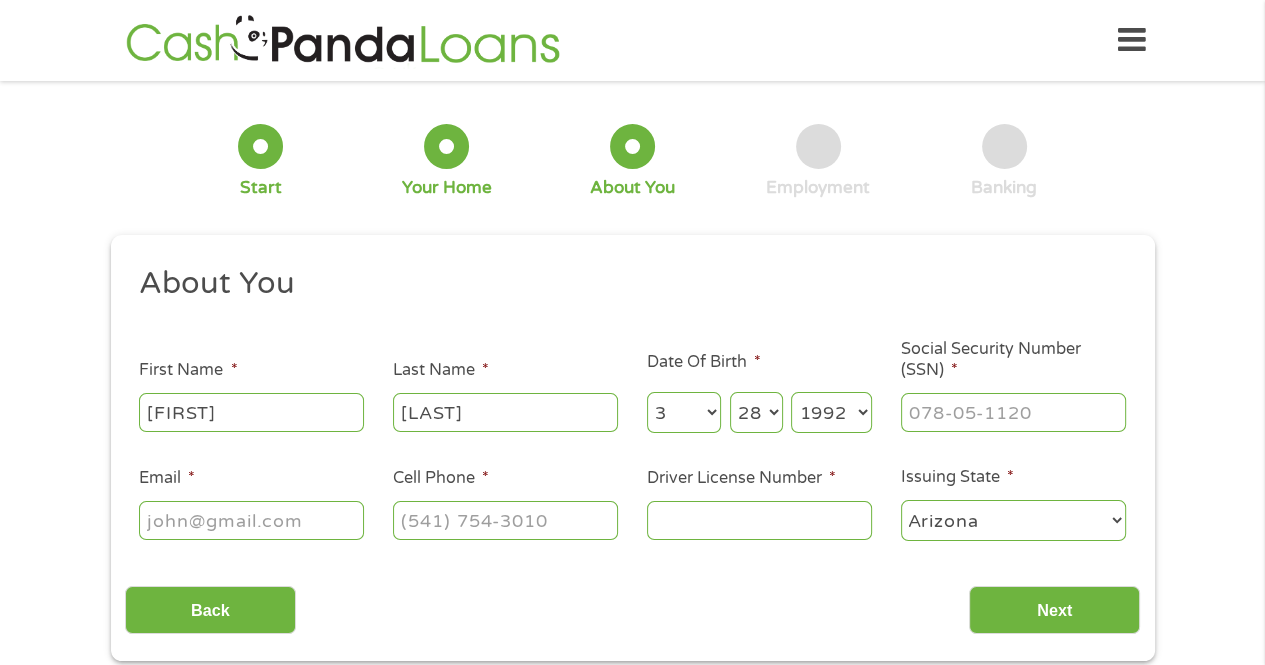 click on "Year 2007 2006 2005 2004 2003 2002 2001 2000 1999 1998 1997 1996 1995 1994 1993 1992 1991 1990 1989 1988 1987 1986 1985 1984 1983 1982 1981 1980 1979 1978 1977 1976 1975 1974 1973 1972 1971 1970 1969 1968 1967 1966 1965 1964 1963 1962 1961 1960 1959 1958 1957 1956 1955 1954 1953 1952 1951 1950 1949 1948 1947 1946 1945 1944 1943 1942 1941 1940 1939 1938 1937 1936 1935 1934 1933 1932 1931 1930 1929 1928 1927 1926 1925 1924 1923 1922 1921 1920" at bounding box center [831, 412] 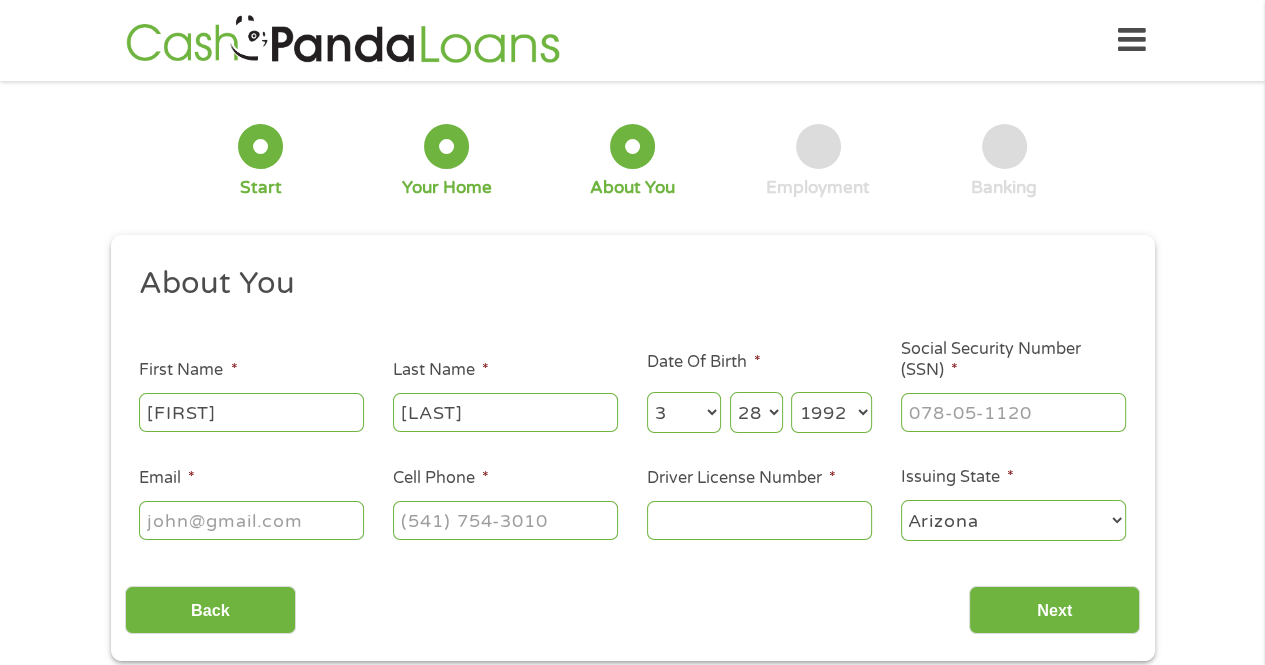select on "1991" 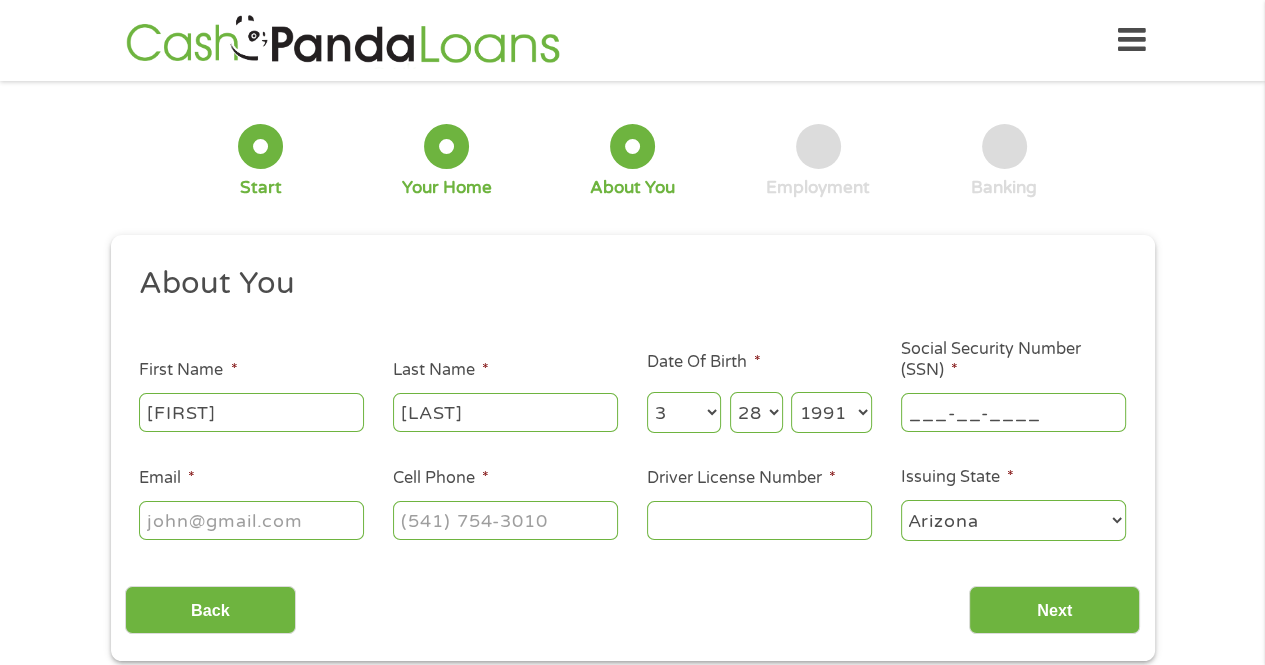 click on "___-__-____" at bounding box center [1013, 412] 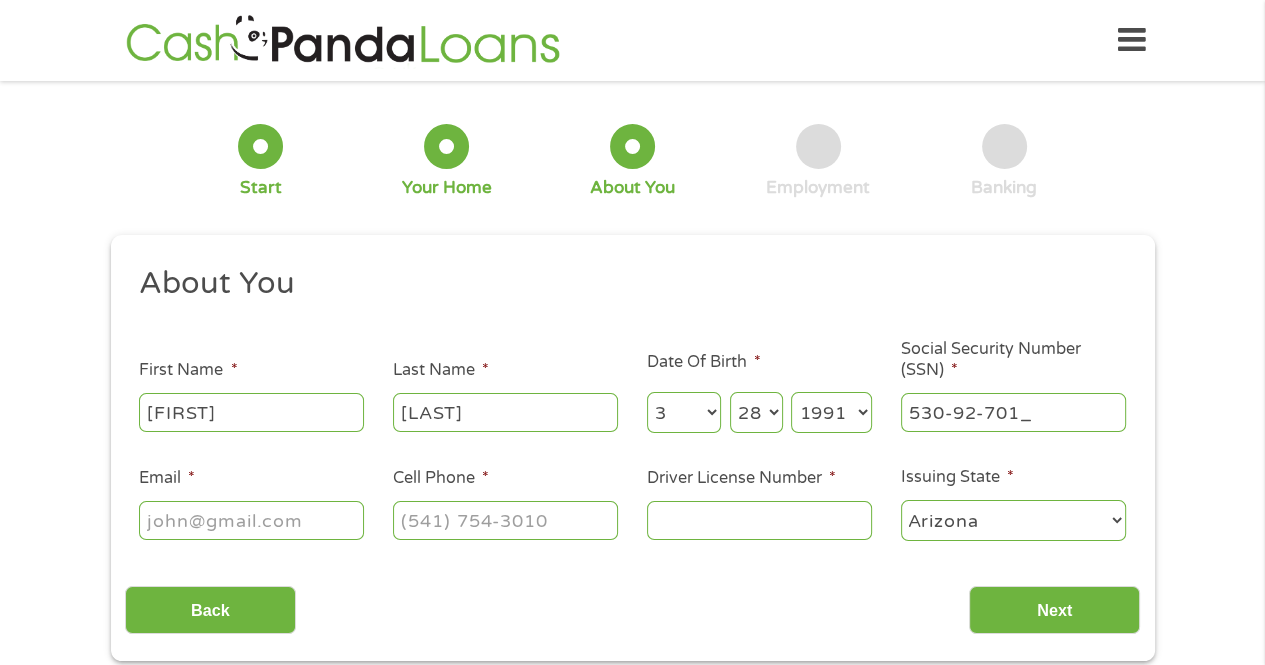 type on "530-92-7011" 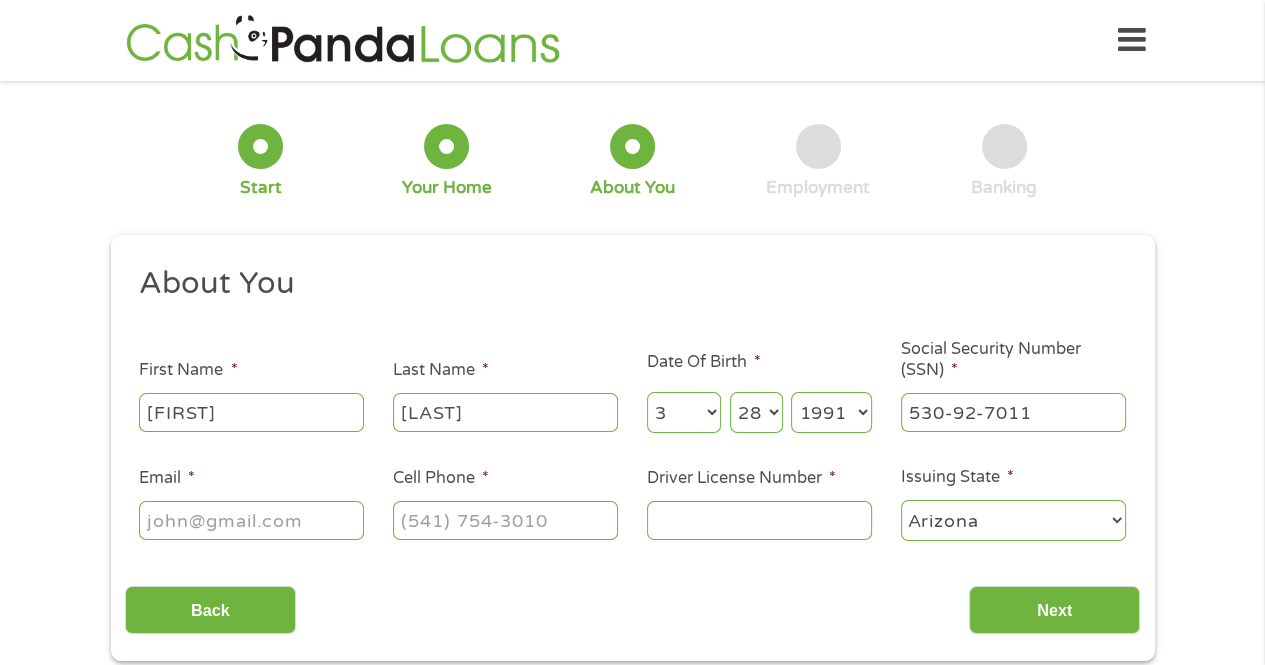 click on "Email *" at bounding box center [251, 520] 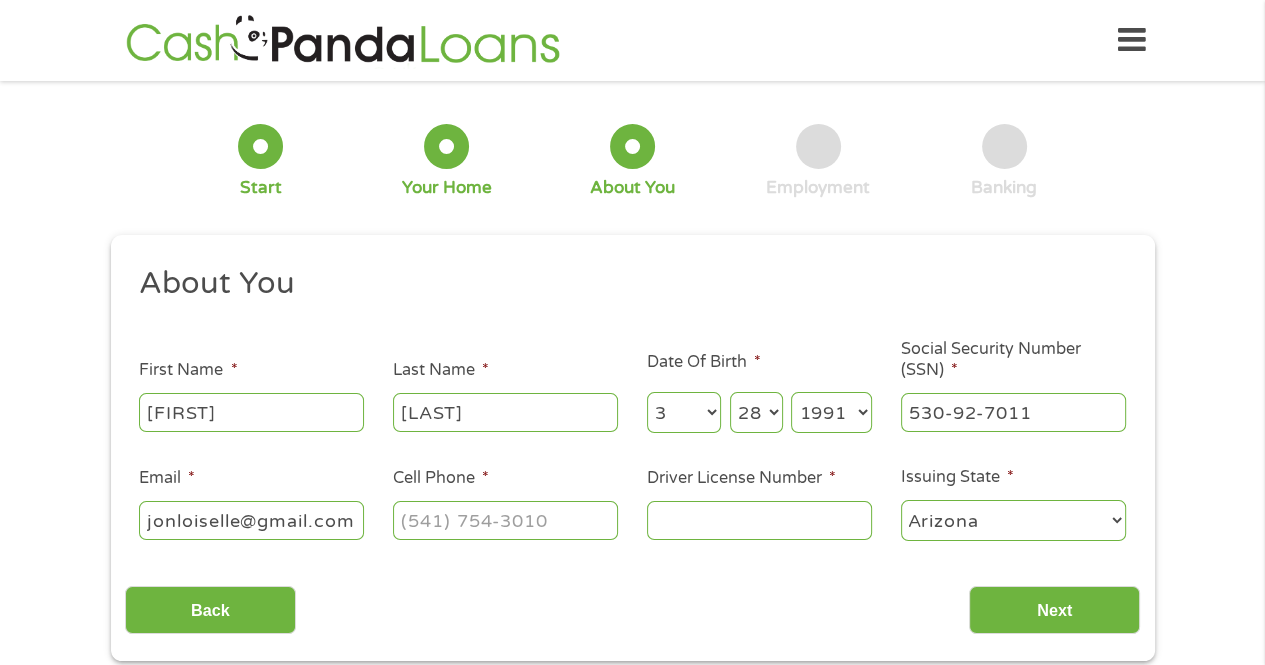 scroll, scrollTop: 0, scrollLeft: 0, axis: both 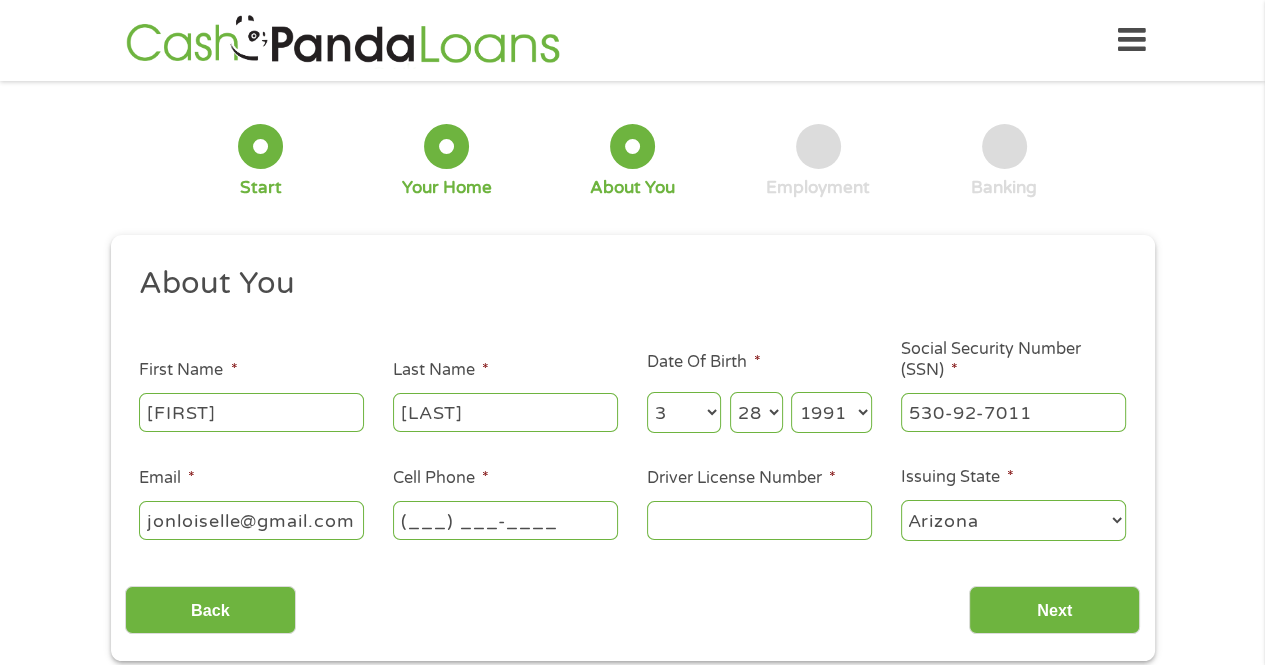 click on "(___) ___-____" at bounding box center [505, 520] 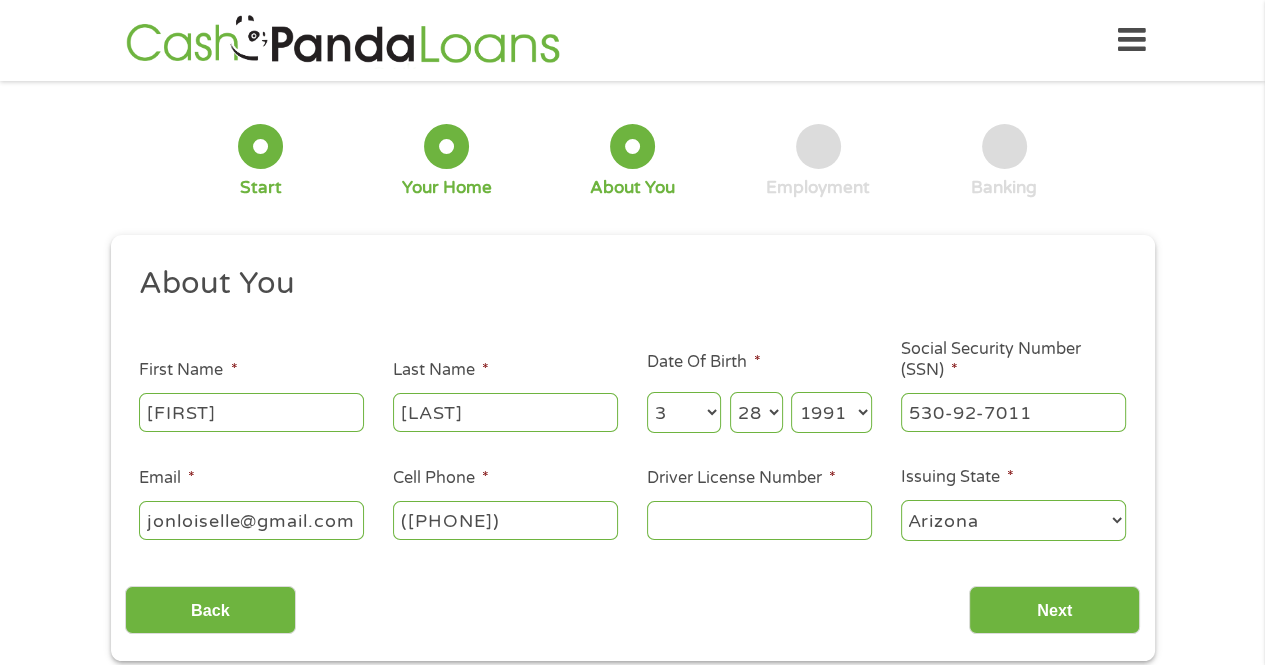 type on "([PHONE])" 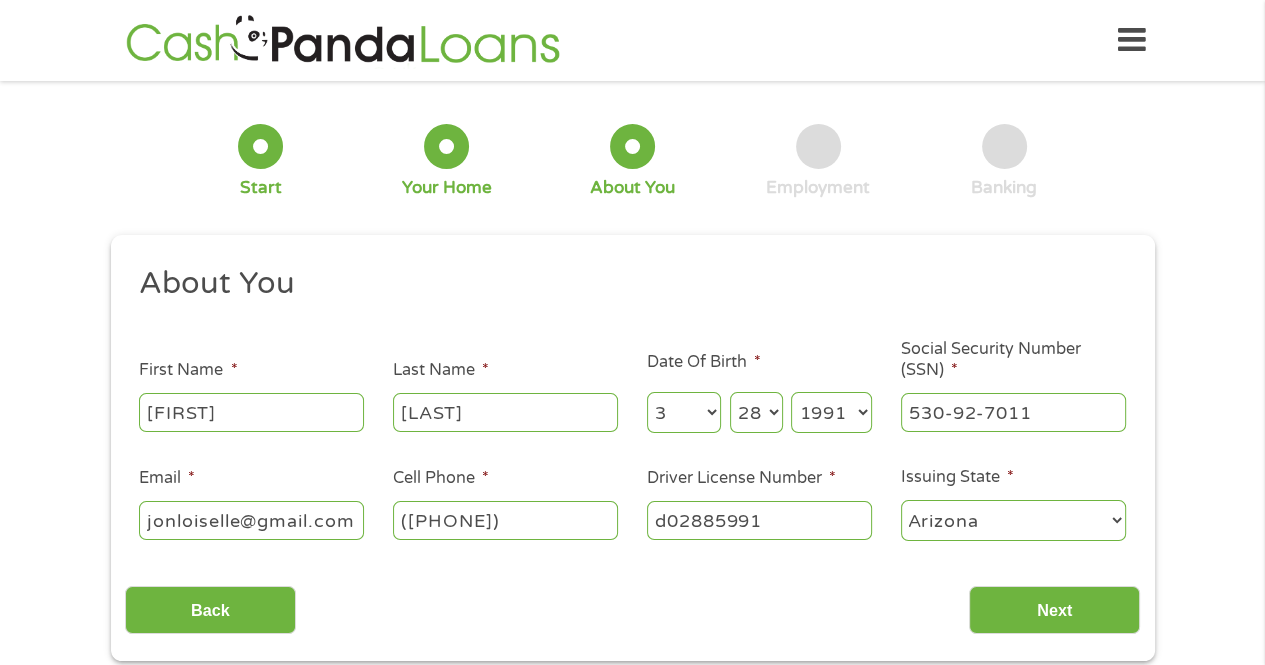 type on "d02885991" 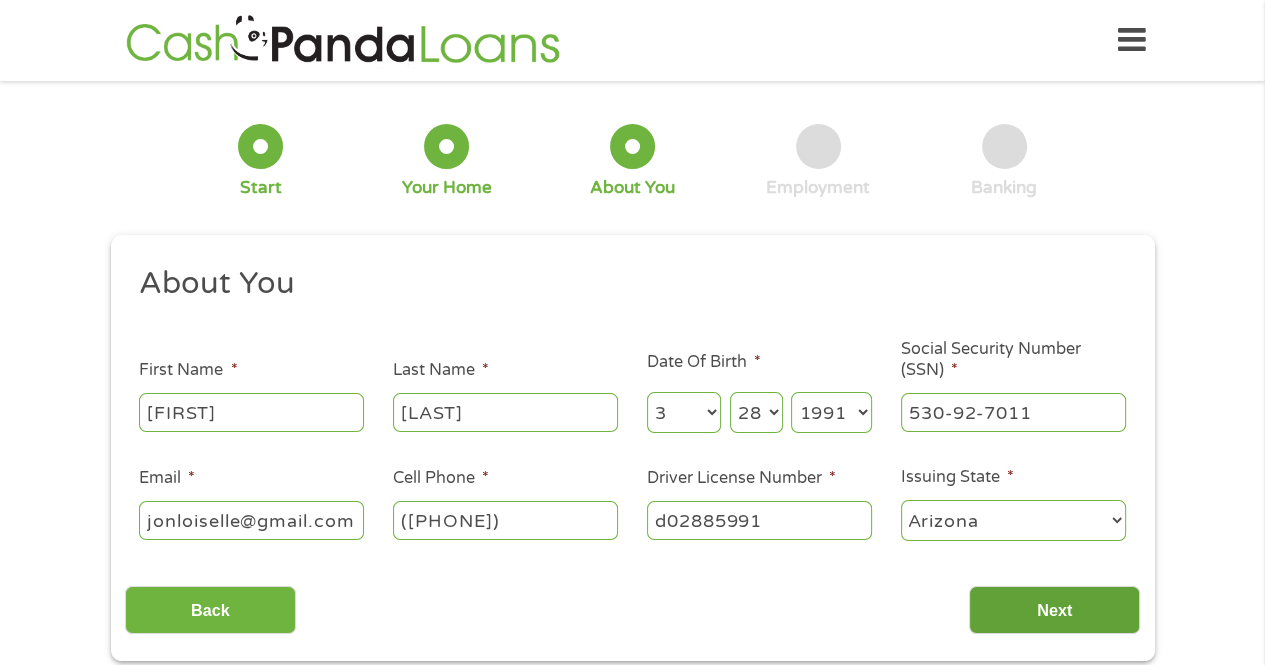 click on "Next" at bounding box center (1054, 610) 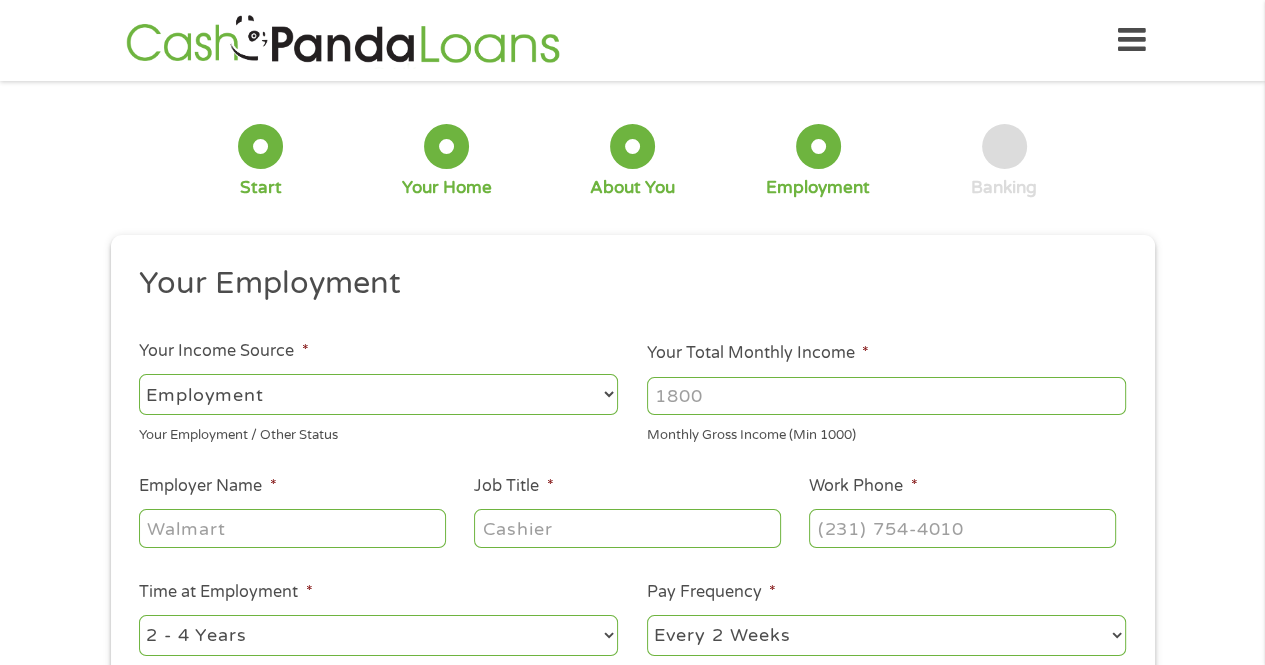 scroll, scrollTop: 9, scrollLeft: 0, axis: vertical 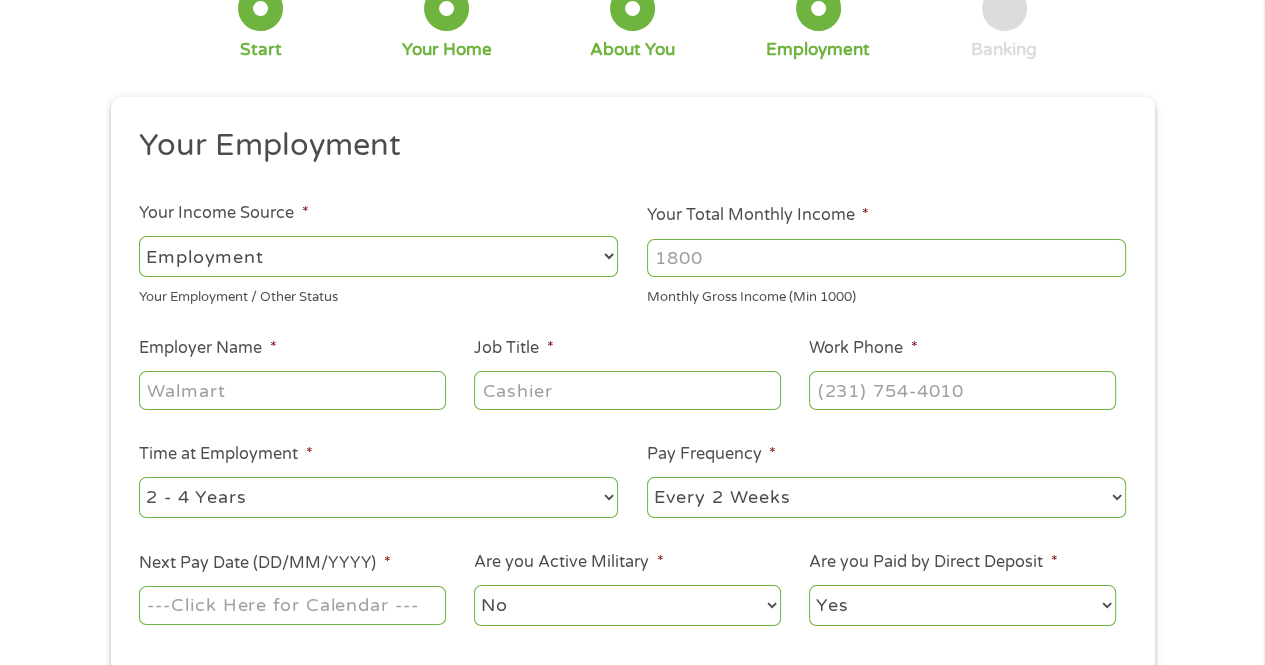 click on "Your Total Monthly Income *" at bounding box center (886, 258) 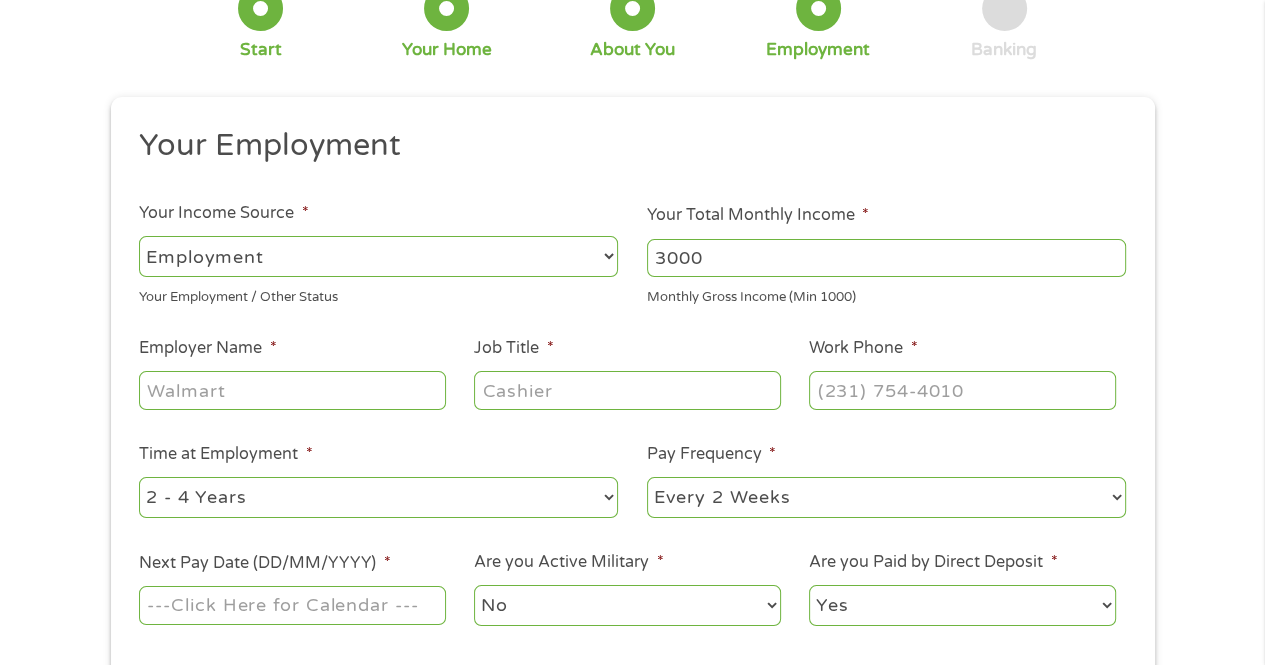 type on "3000" 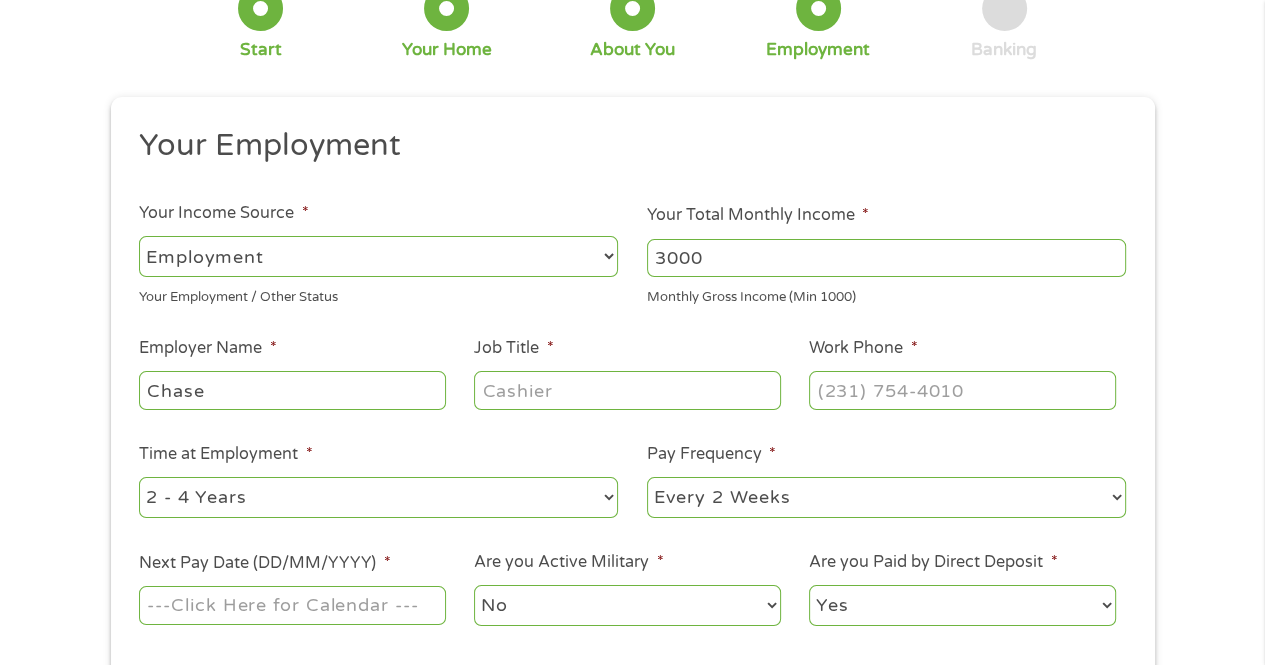 type on "Chase" 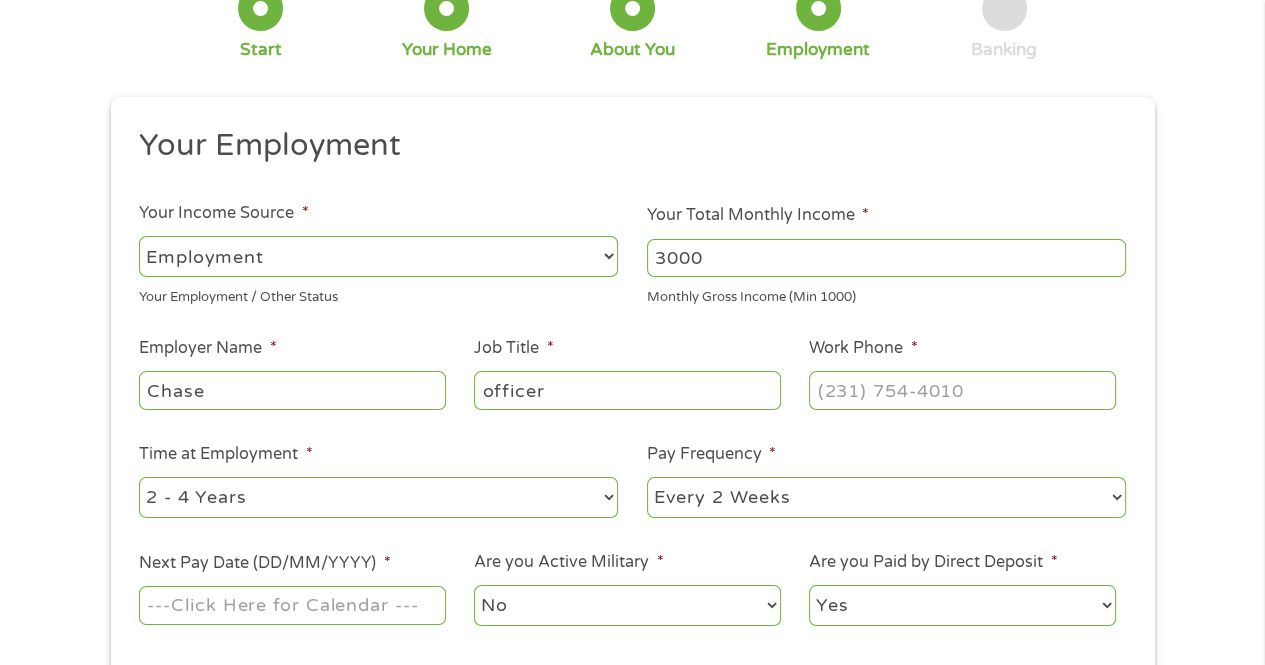 type on "officer" 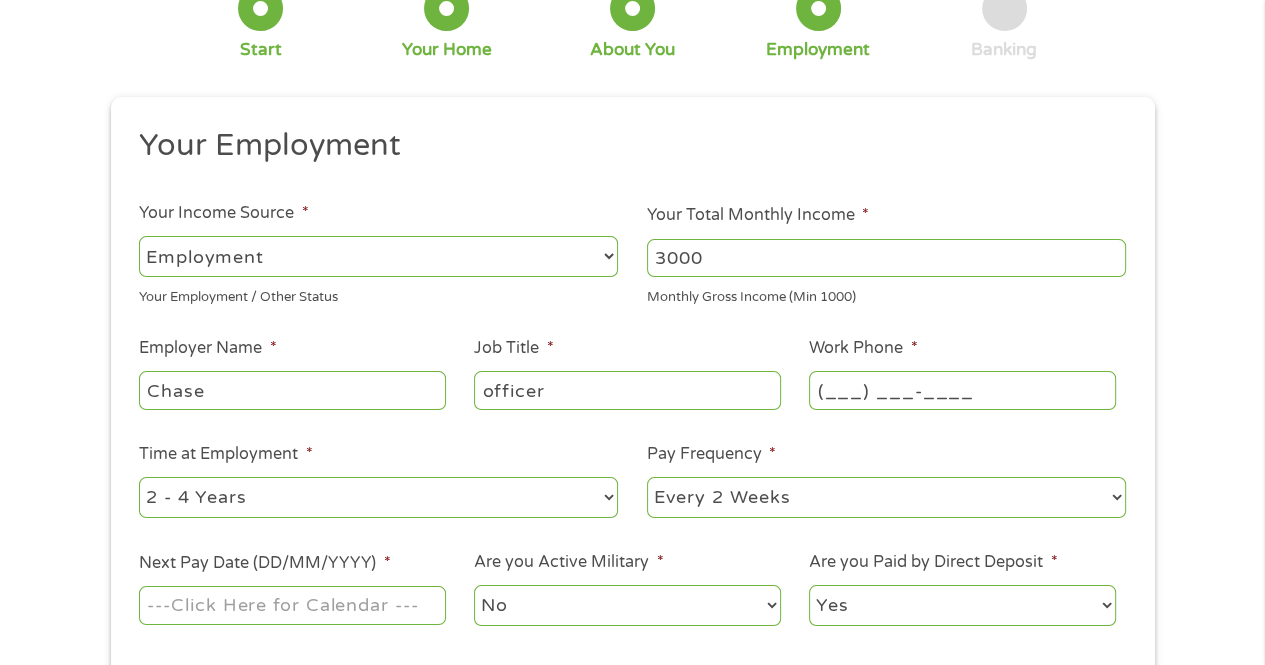 click on "(___) ___-____" at bounding box center [962, 390] 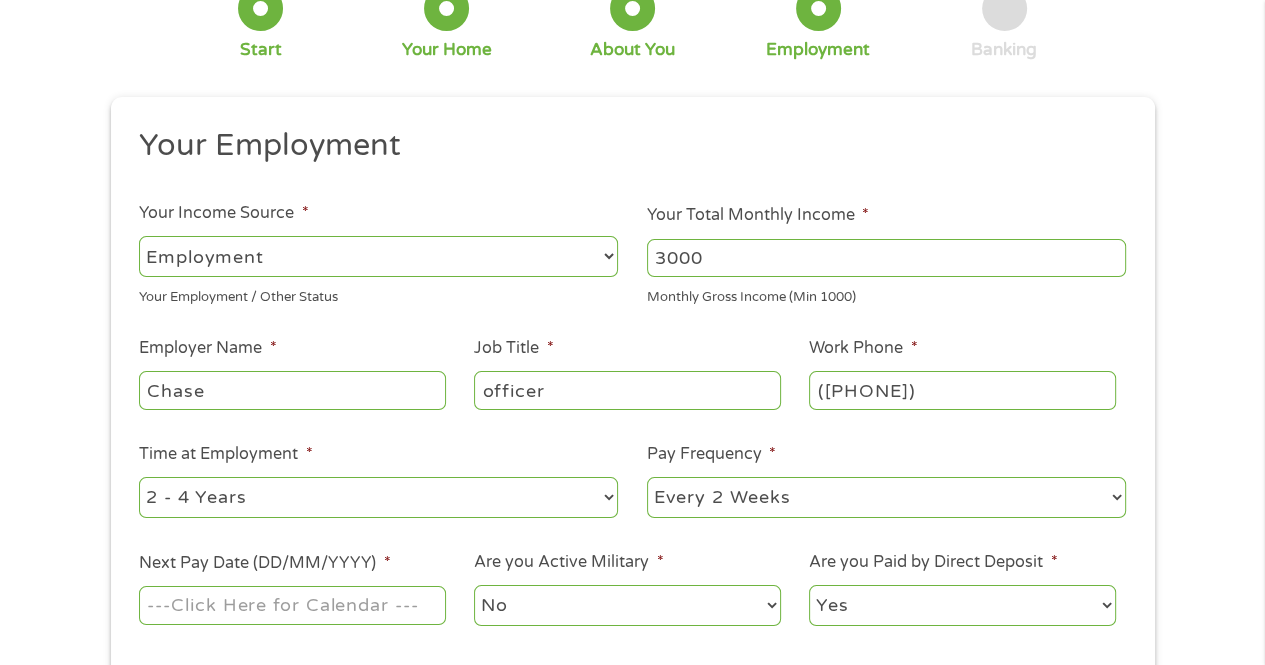 type on "([PHONE])" 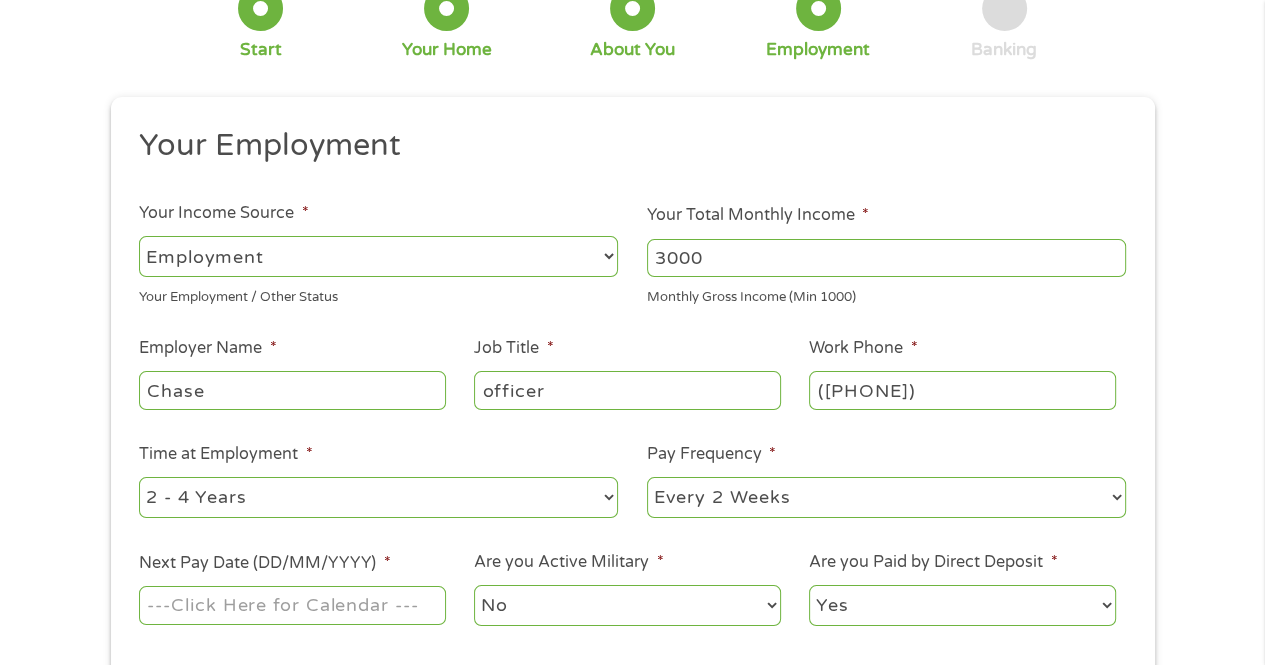 click on "--- Choose one --- 1 Year or less 1 - 2 Years 2 - 4 Years Over 4 Years" at bounding box center [378, 497] 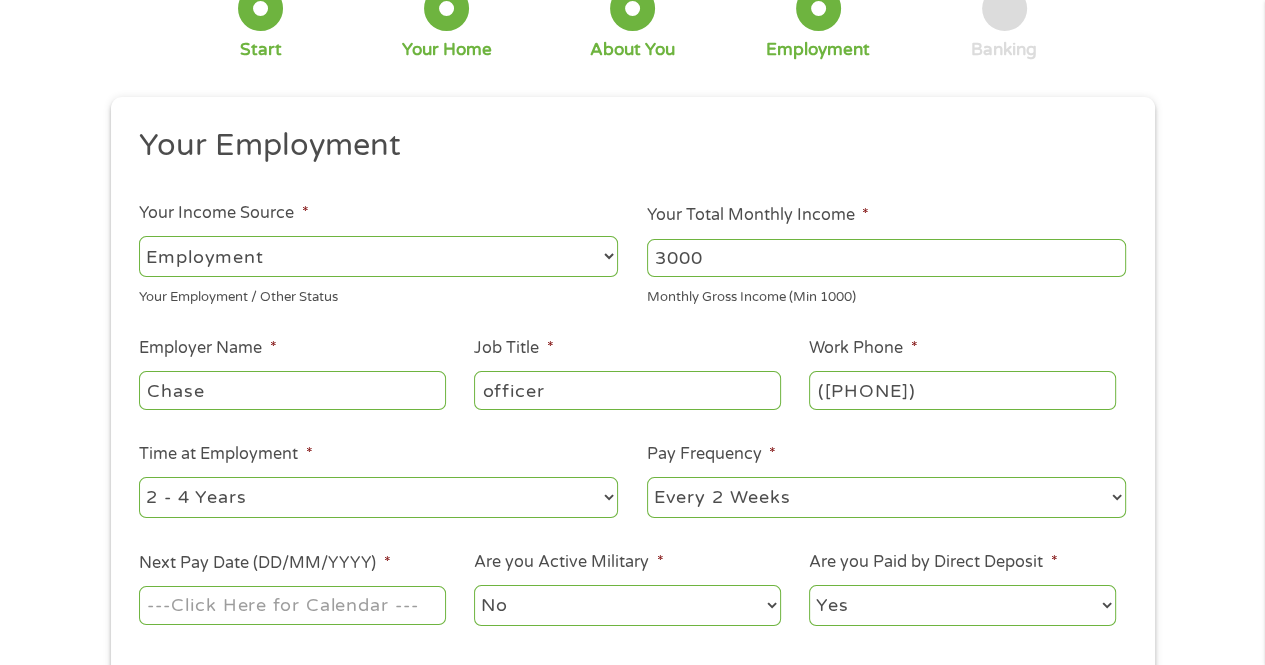 select on "60months" 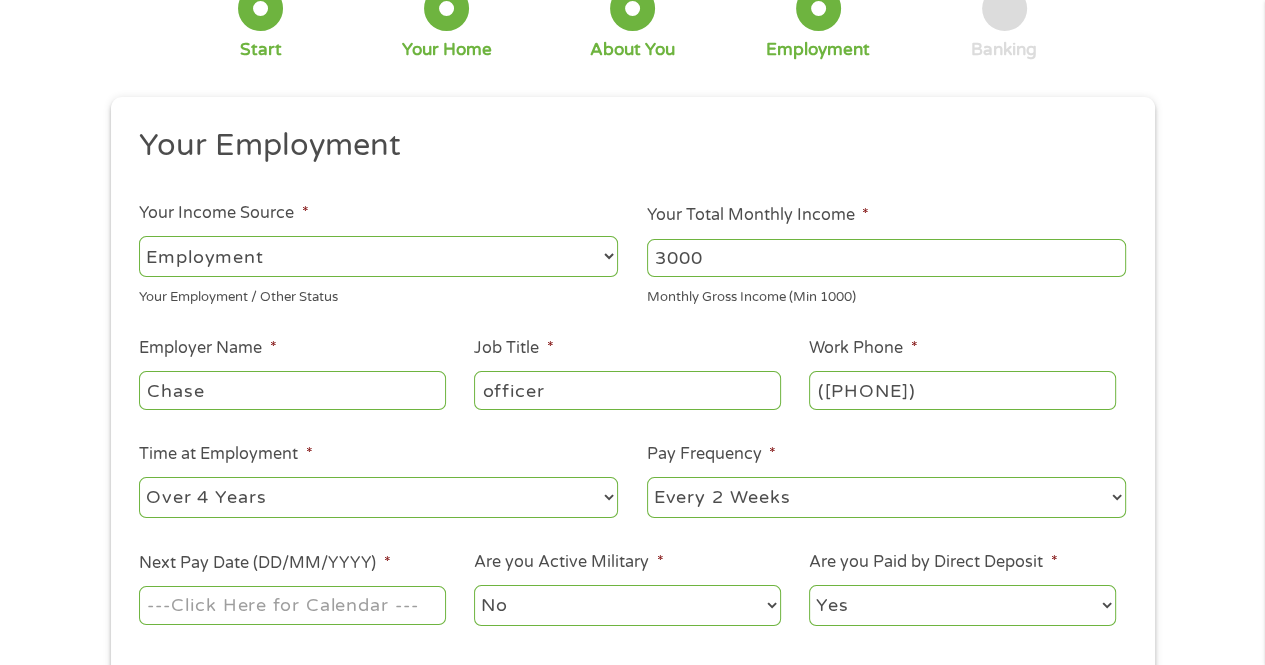click on "--- Choose one --- 1 Year or less 1 - 2 Years 2 - 4 Years Over 4 Years" at bounding box center [378, 497] 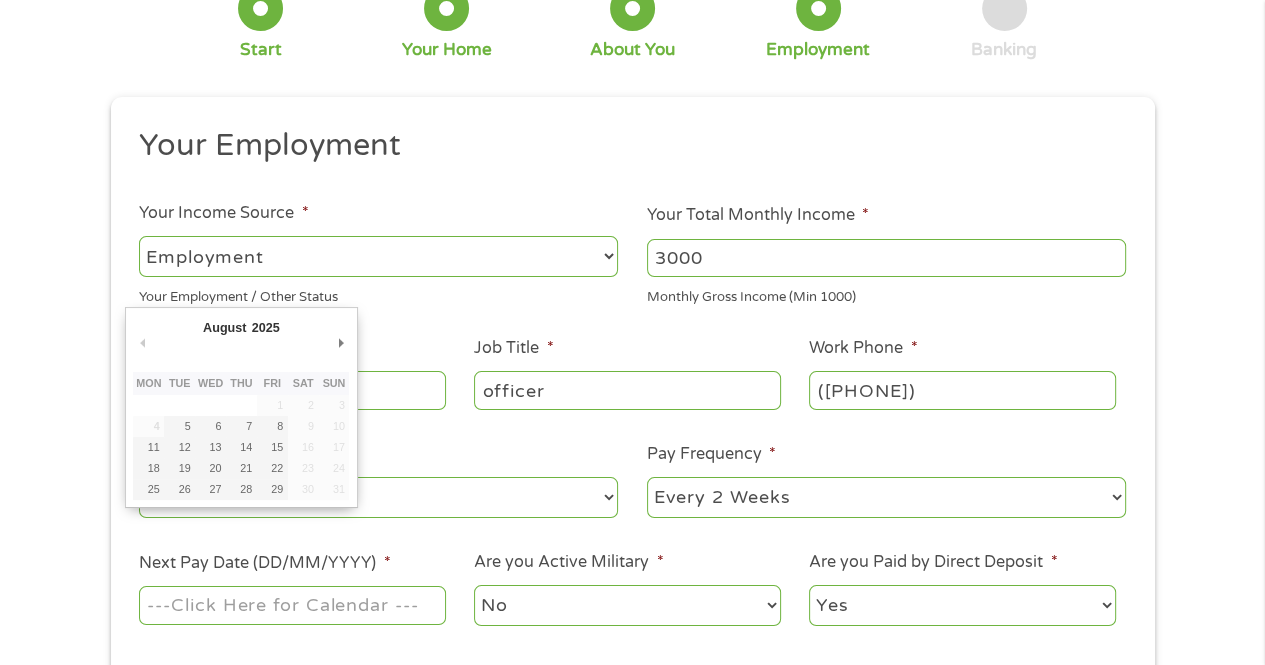 click on "Next Pay Date (DD/MM/YYYY) *" at bounding box center [292, 605] 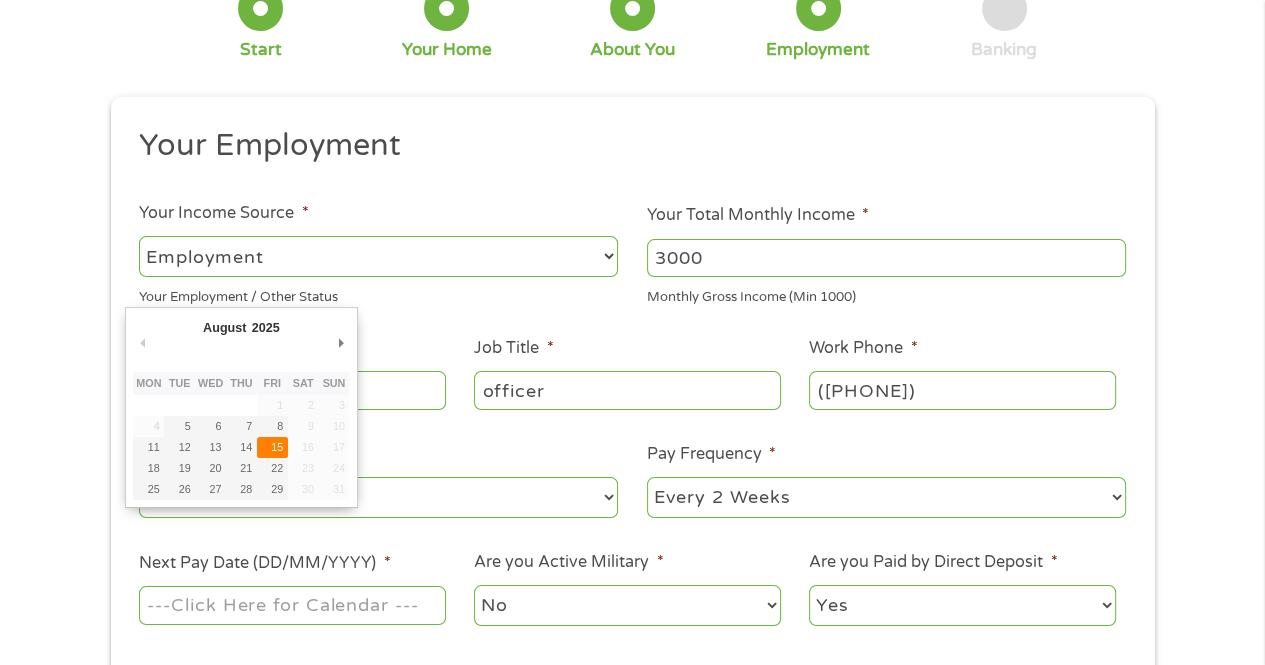 type on "15/08/2025" 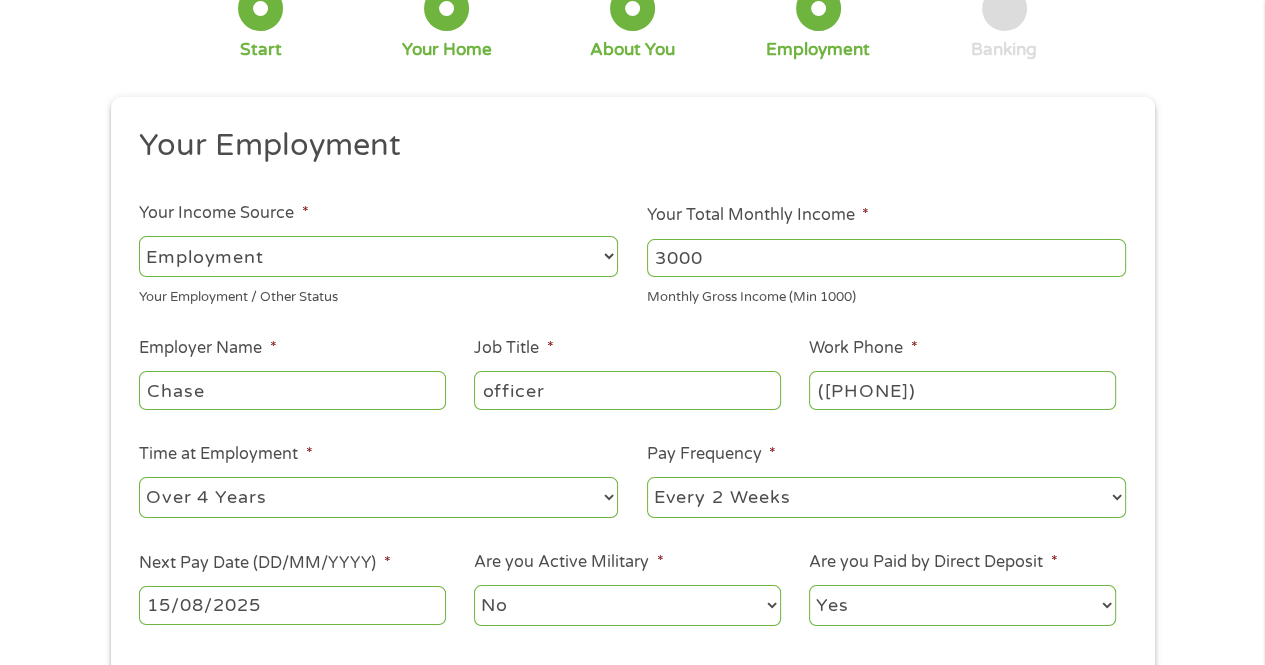 click on "No Yes" at bounding box center [627, 605] 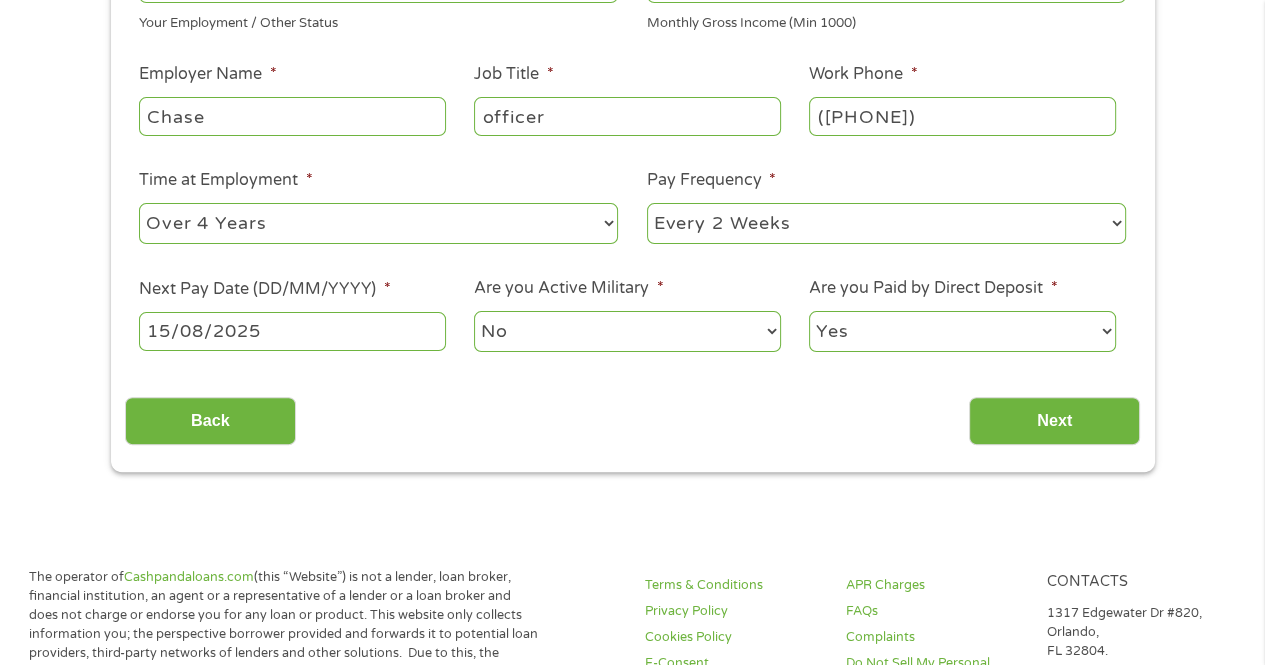 scroll, scrollTop: 434, scrollLeft: 0, axis: vertical 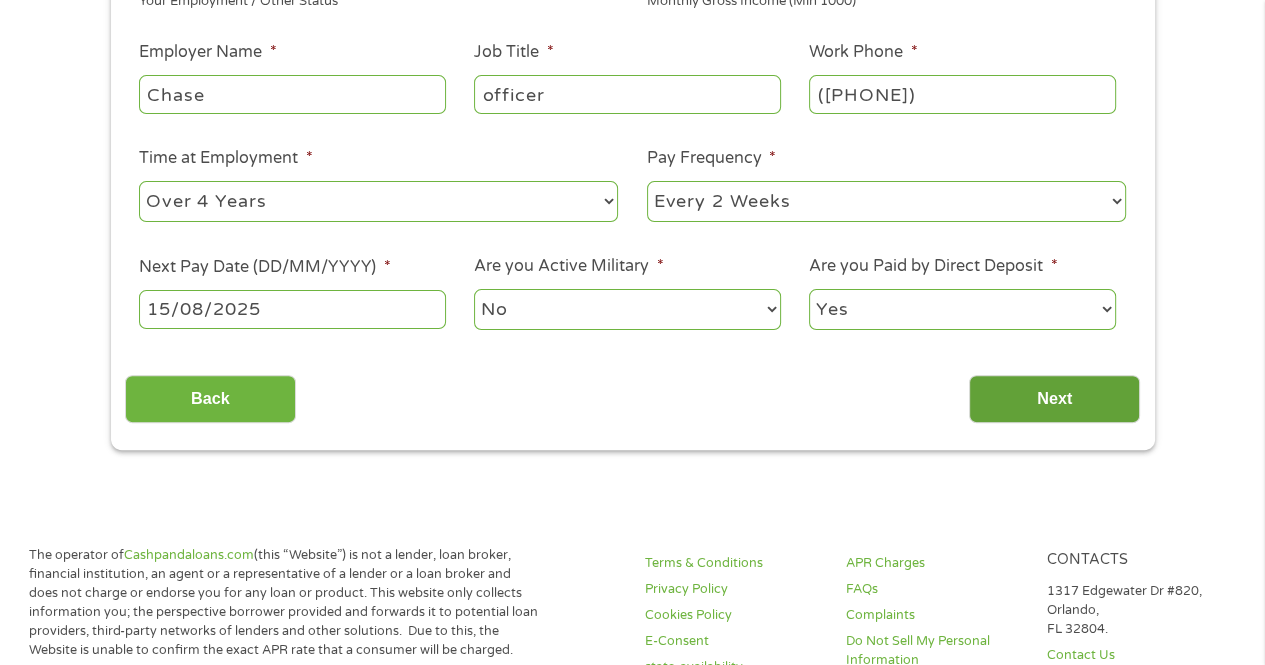 click on "Next" at bounding box center (1054, 399) 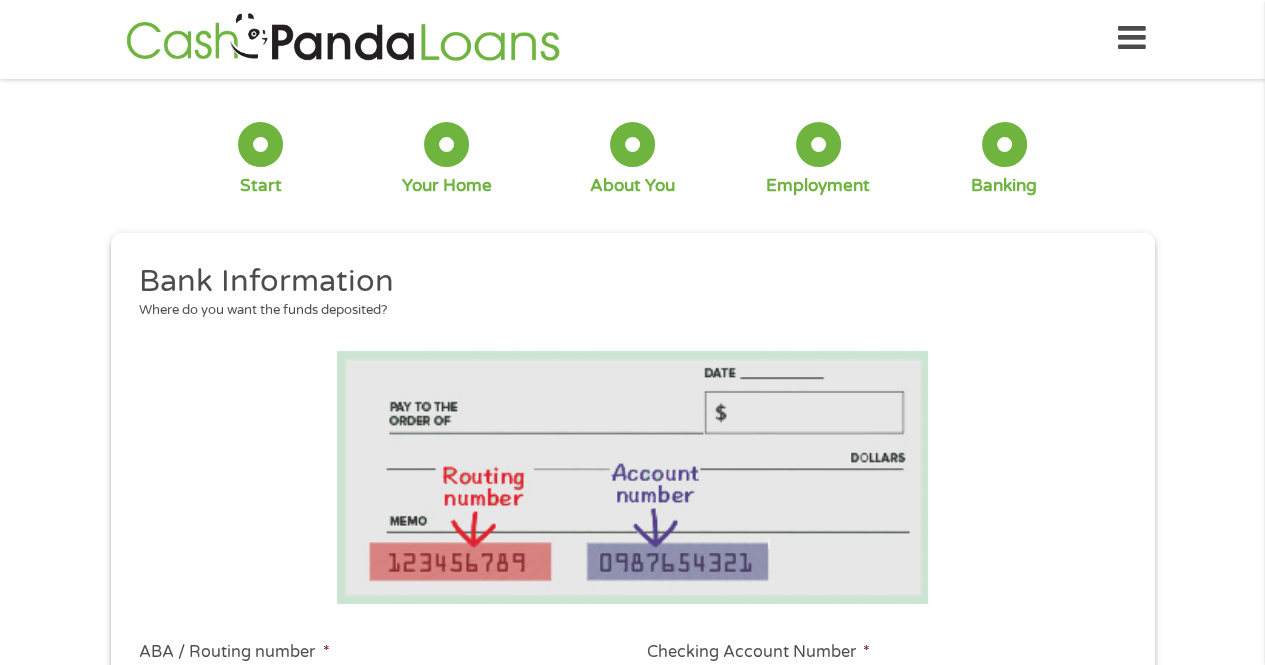 scroll, scrollTop: 0, scrollLeft: 0, axis: both 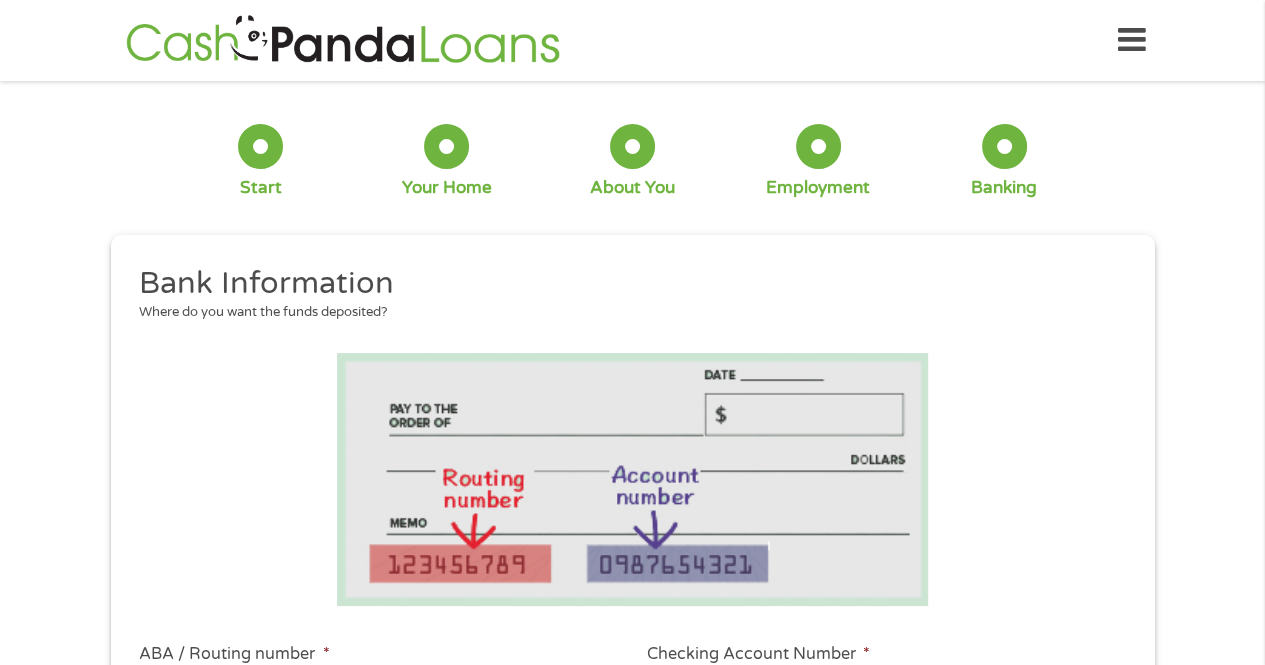 click on "1 Start 2 Your Home 3 About You 4 Employment 5 Banking 6
This field is hidden when viewing the form gclid EAIaIQobChMIz_ajwZjxjgMVSA7vAh3B0BhVEAAYAyAAEgJoC_D_BwE This field is hidden when viewing the form Referrer https://www.cashpandaloans.com/payday-loans/?medium=adwords&source=adwords&campaign=22082442849&adgroup=171710593894&creative=711057811183&position=&keyword=loans%20that%20accept%20everyone&utm_term=searchterm&matchtype=e&device=c&network=s&gad_source=5&gad_campaignid=22082442849&gclid=EAIaIQobChMIz_ajwZjxjgMVSA7vAh3B0BhVEAAYAyAAEgJoC_D_BwE This field is hidden when viewing the form Source adwords This field is hidden when viewing the form Campaign 22082442849 This field is hidden when viewing the form Medium adwords This field is hidden when viewing the form adgroup 171710593894 This field is hidden when viewing the form creative 711057811183 position keyword matchtype e" at bounding box center (632, 711) 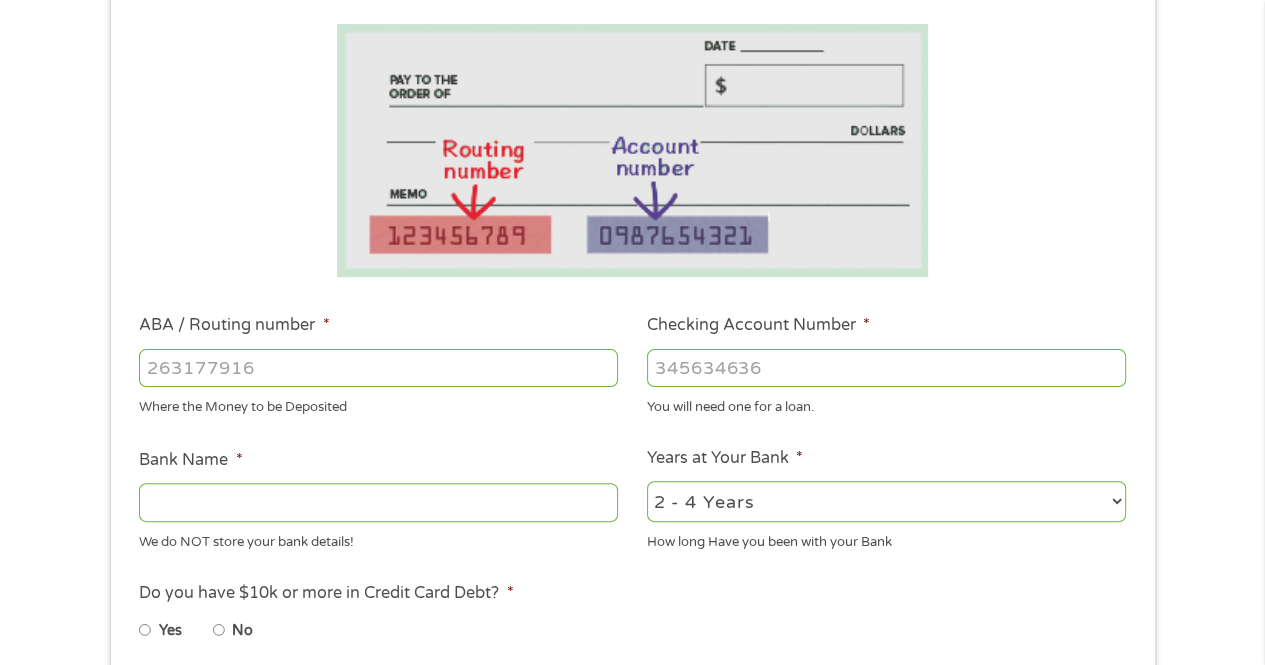 scroll, scrollTop: 338, scrollLeft: 0, axis: vertical 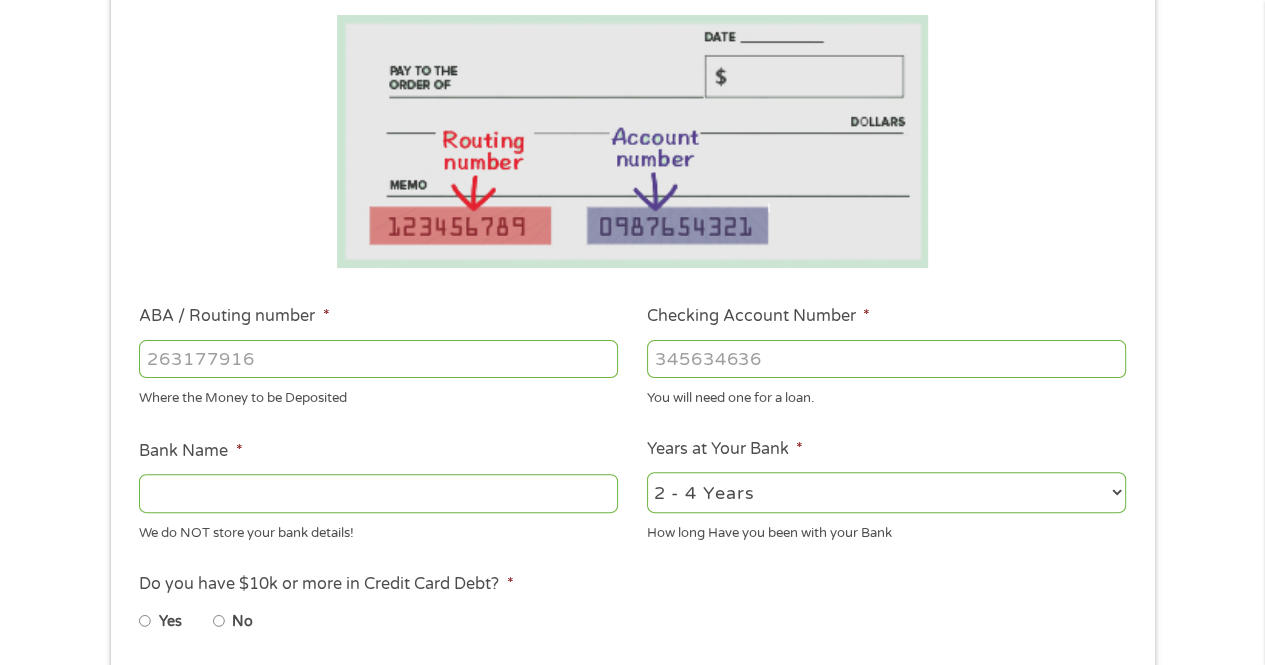 click on "ABA / Routing number *" at bounding box center (378, 359) 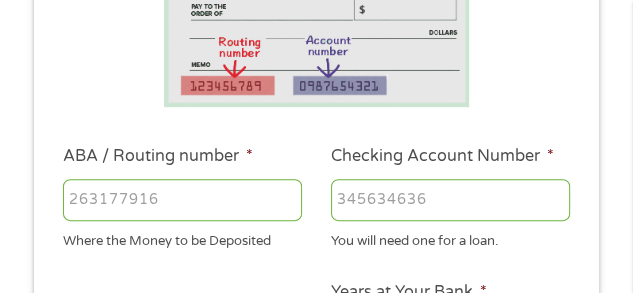 scroll, scrollTop: 342, scrollLeft: 0, axis: vertical 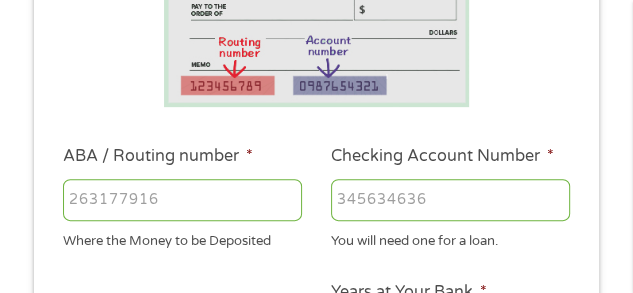 click on "Checking Account Number *" at bounding box center (450, 200) 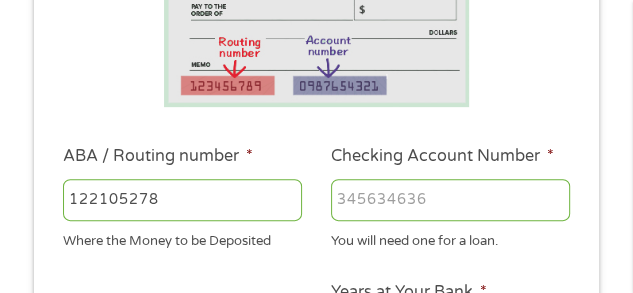 type on "122105278" 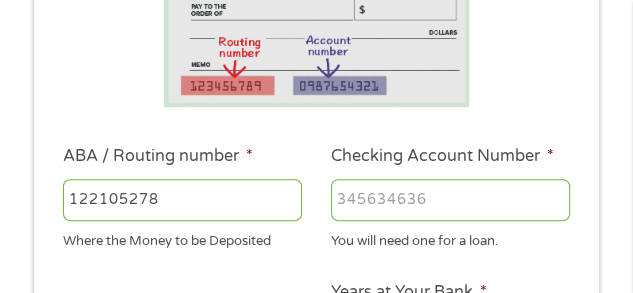 click on "Checking Account Number *" at bounding box center [450, 200] 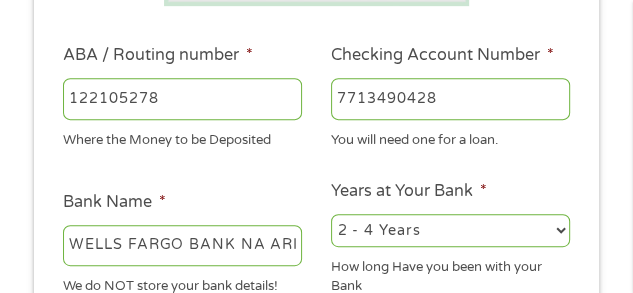 scroll, scrollTop: 453, scrollLeft: 0, axis: vertical 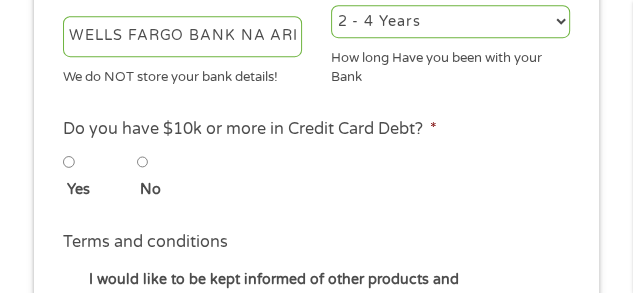 type on "7713490428" 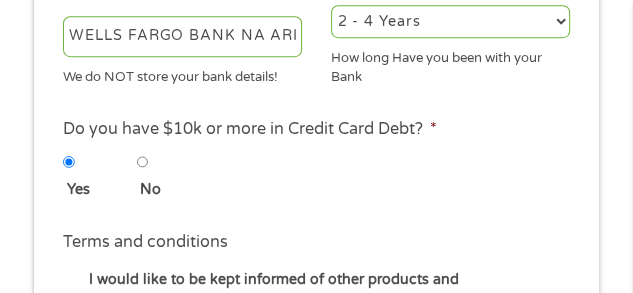 scroll, scrollTop: 469, scrollLeft: 0, axis: vertical 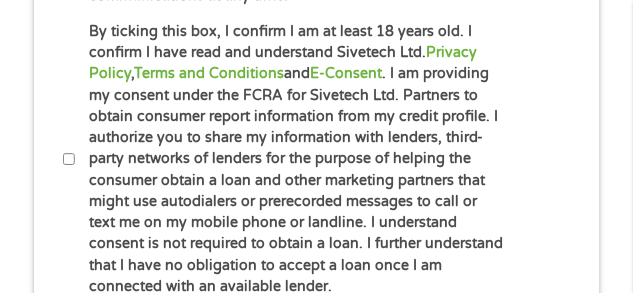 click on "By ticking this box, I confirm I am at least 18 years old. I confirm I have read and understand Sivetech Ltd.  Privacy Policy ,  Terms and Conditions  and  E-Consent . I am providing my consent under the FCRA for Sivetech Ltd. Partners to obtain consumer report information from my credit profile. I authorize you to share my information with lenders, third-party networks of lenders for the purpose of helping the consumer obtain a loan and other marketing partners that might use autodialers or prerecorded messages to call or text me on my mobile phone or landline. I understand consent is not required to obtain a loan. I further understand that I have no obligation to accept a loan once I am connected with an available lender." at bounding box center (69, 159) 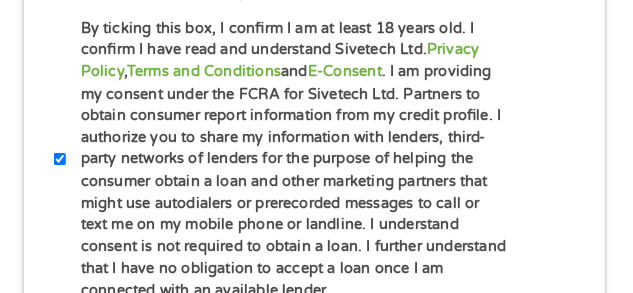 scroll, scrollTop: 996, scrollLeft: 0, axis: vertical 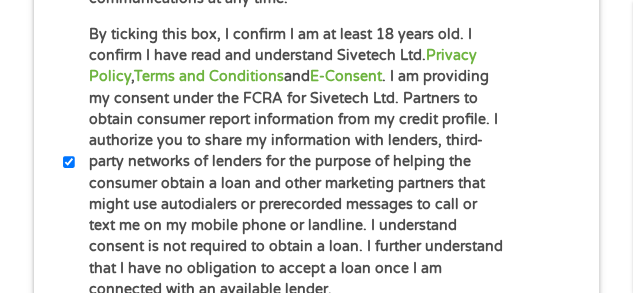 drag, startPoint x: 500, startPoint y: 225, endPoint x: 514, endPoint y: 203, distance: 26.076809 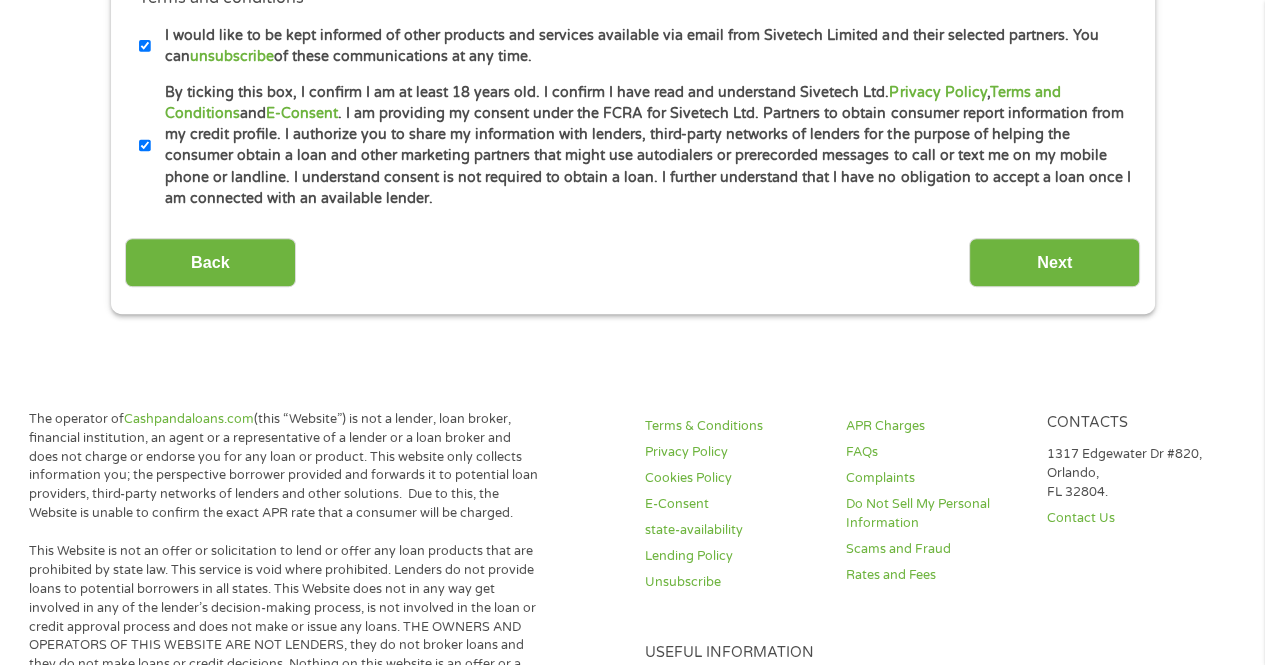 scroll, scrollTop: 1014, scrollLeft: 0, axis: vertical 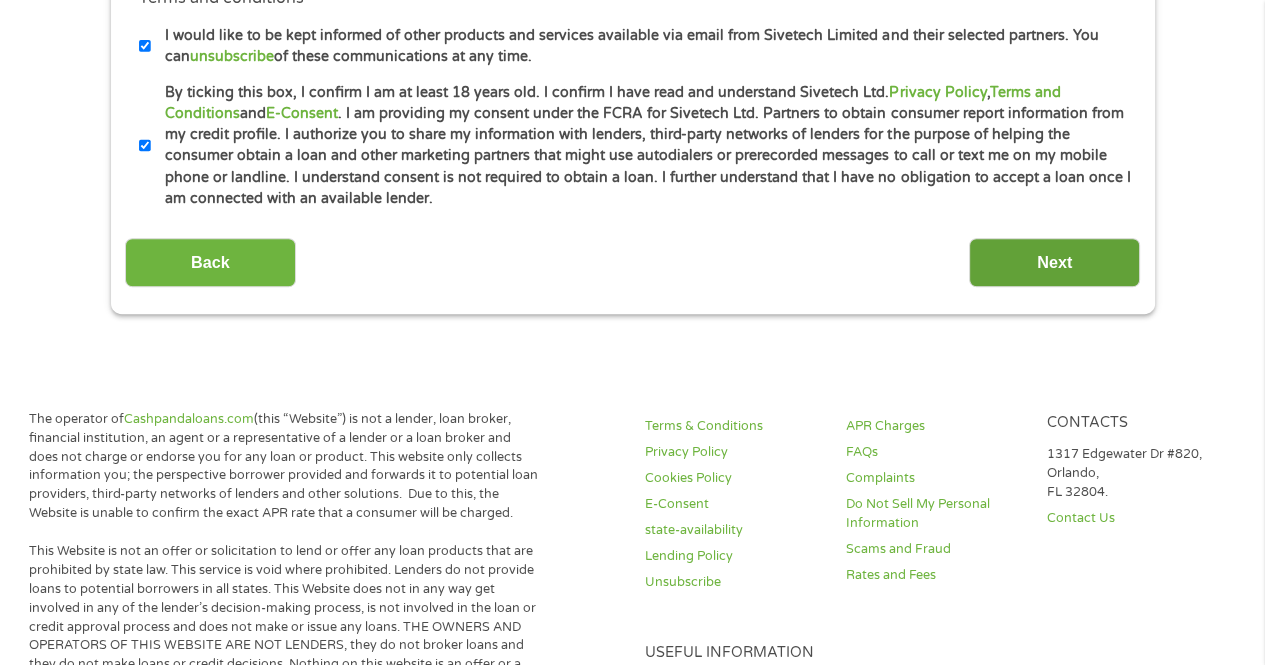 click on "Next" at bounding box center [1054, 262] 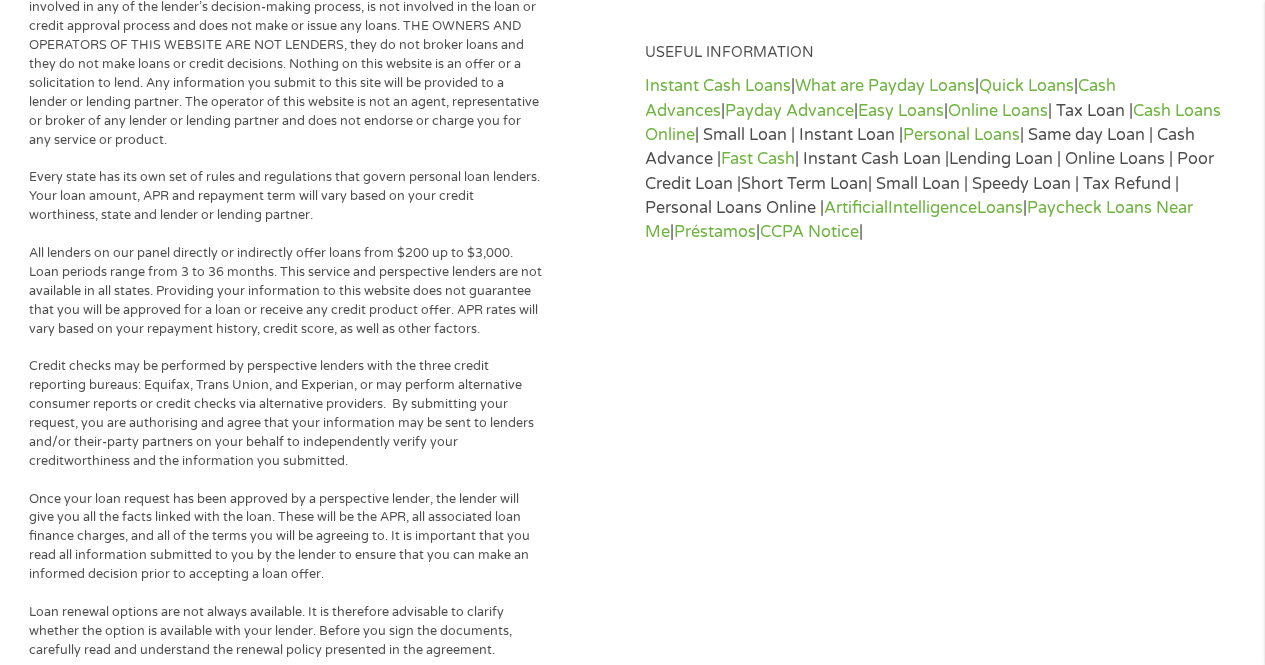 scroll, scrollTop: 1005, scrollLeft: 0, axis: vertical 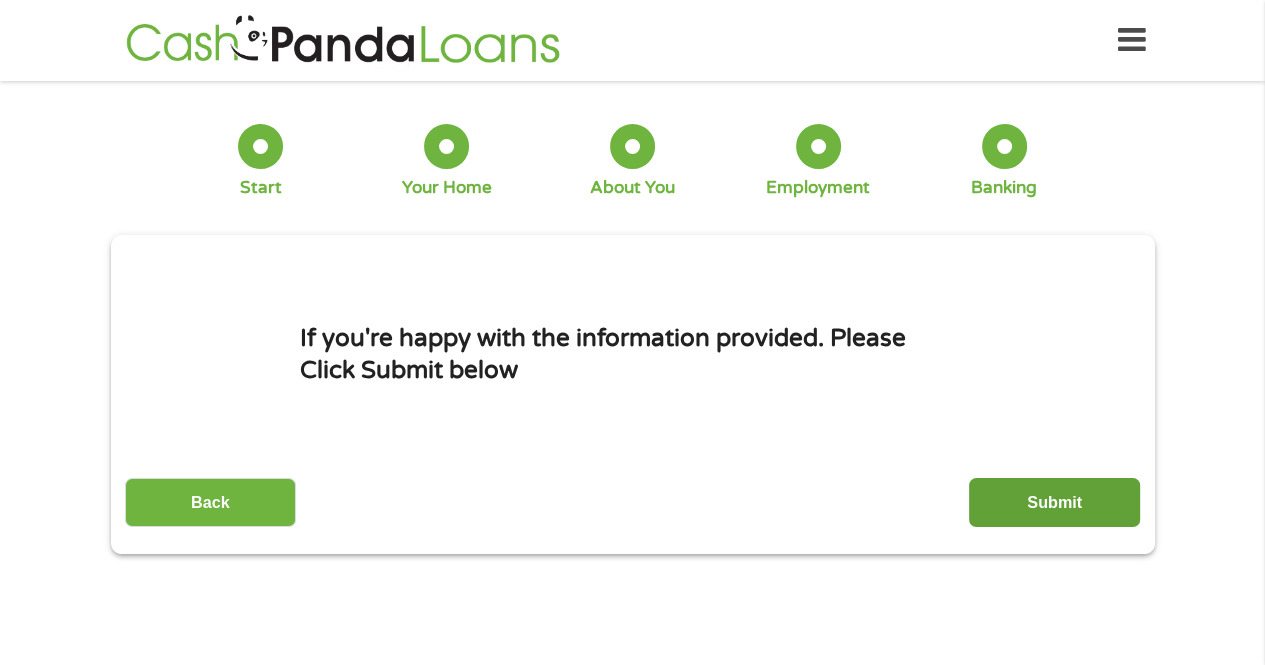 click on "Submit" at bounding box center (1054, 502) 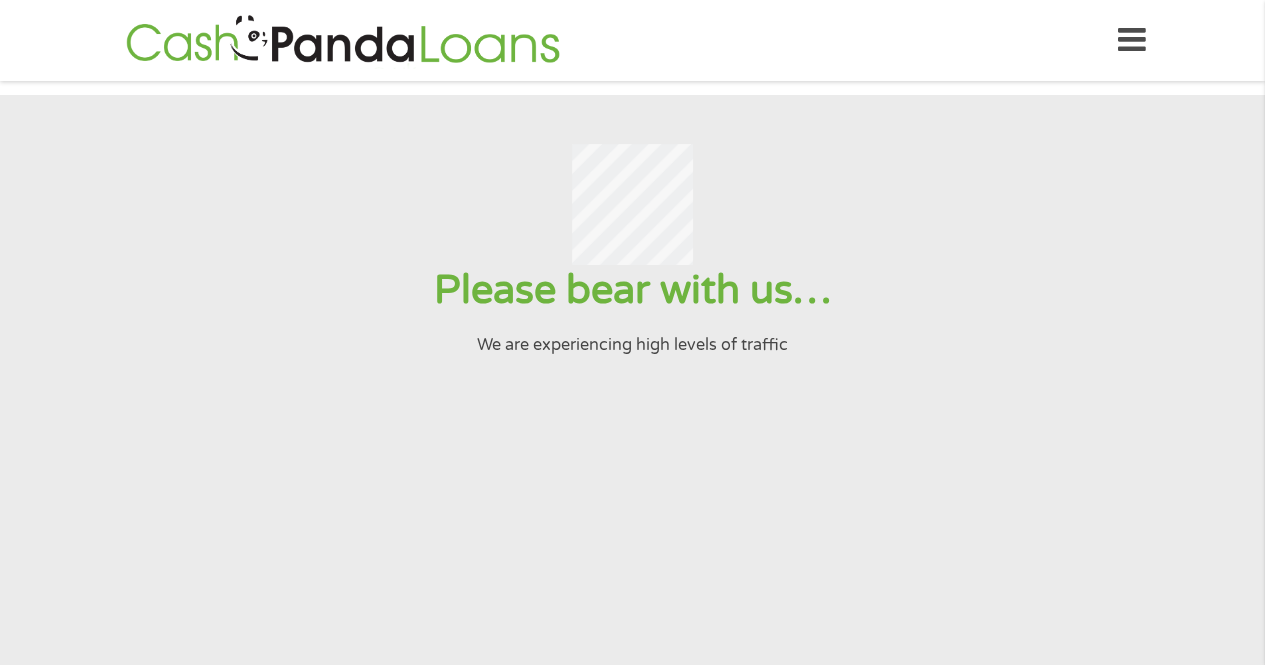 click at bounding box center [1132, 40] 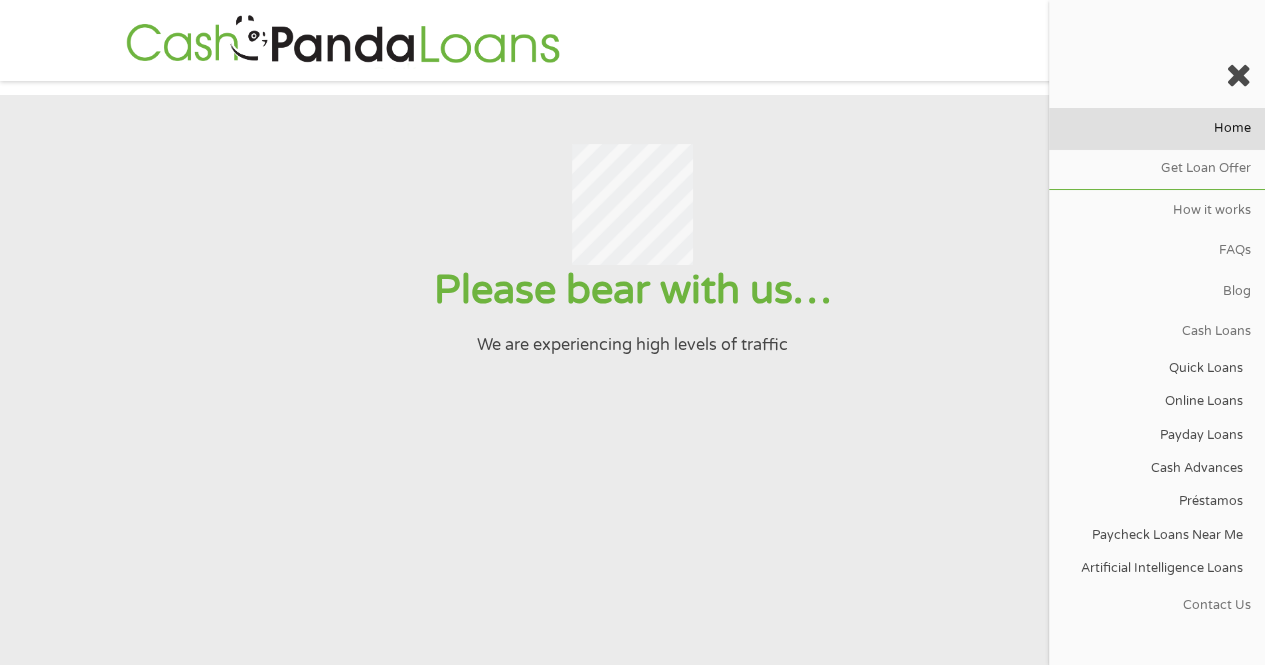 click on "Home" at bounding box center [1157, 128] 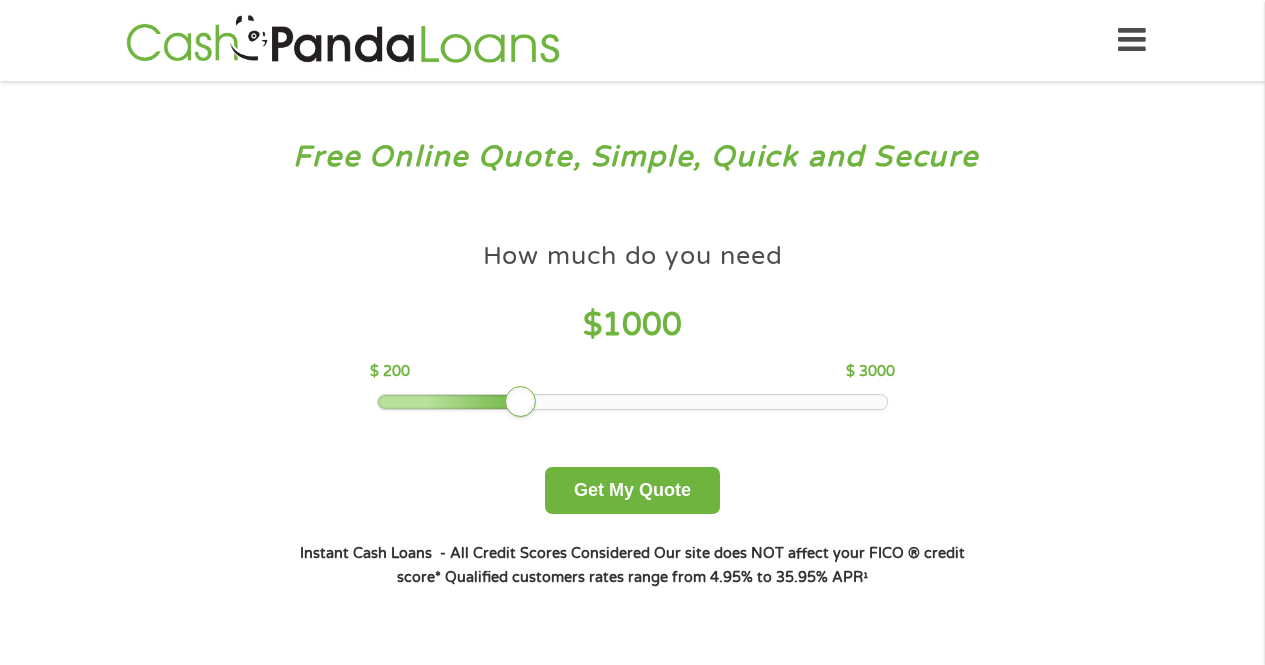 scroll, scrollTop: 0, scrollLeft: 0, axis: both 